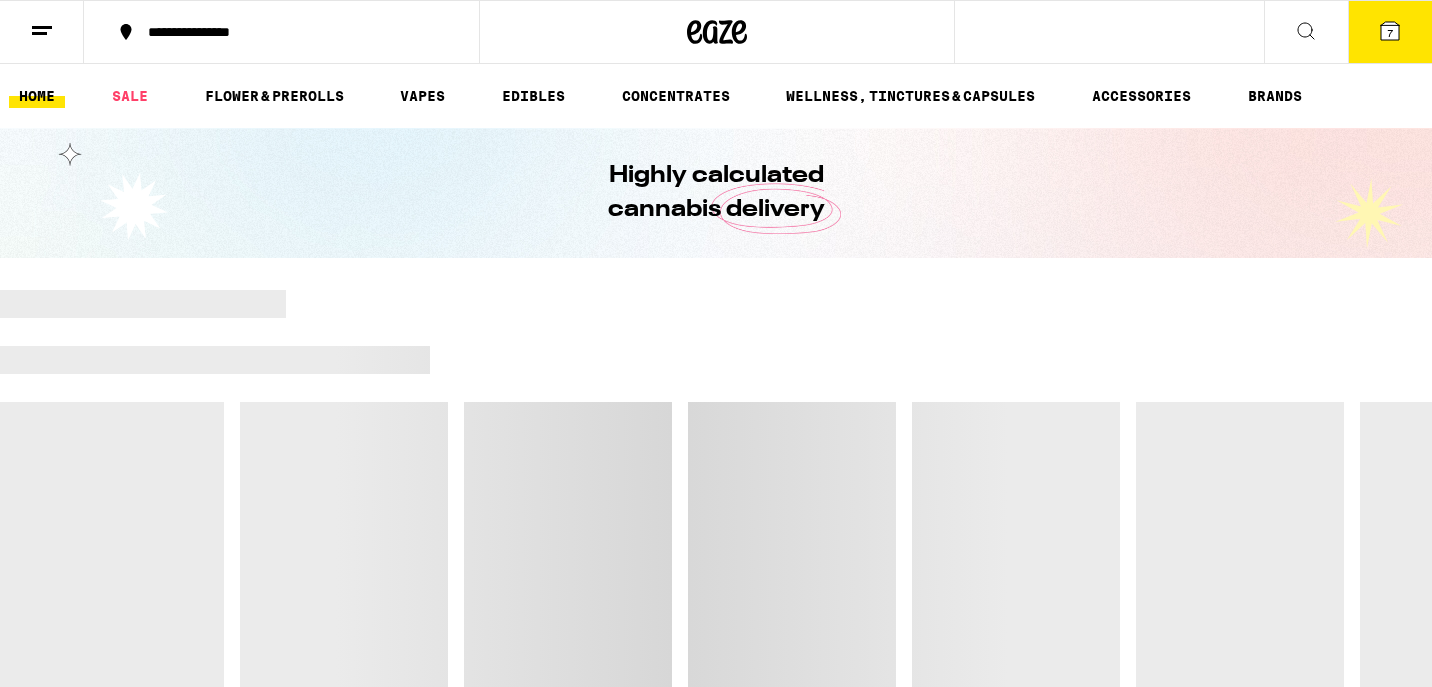 scroll, scrollTop: 0, scrollLeft: 0, axis: both 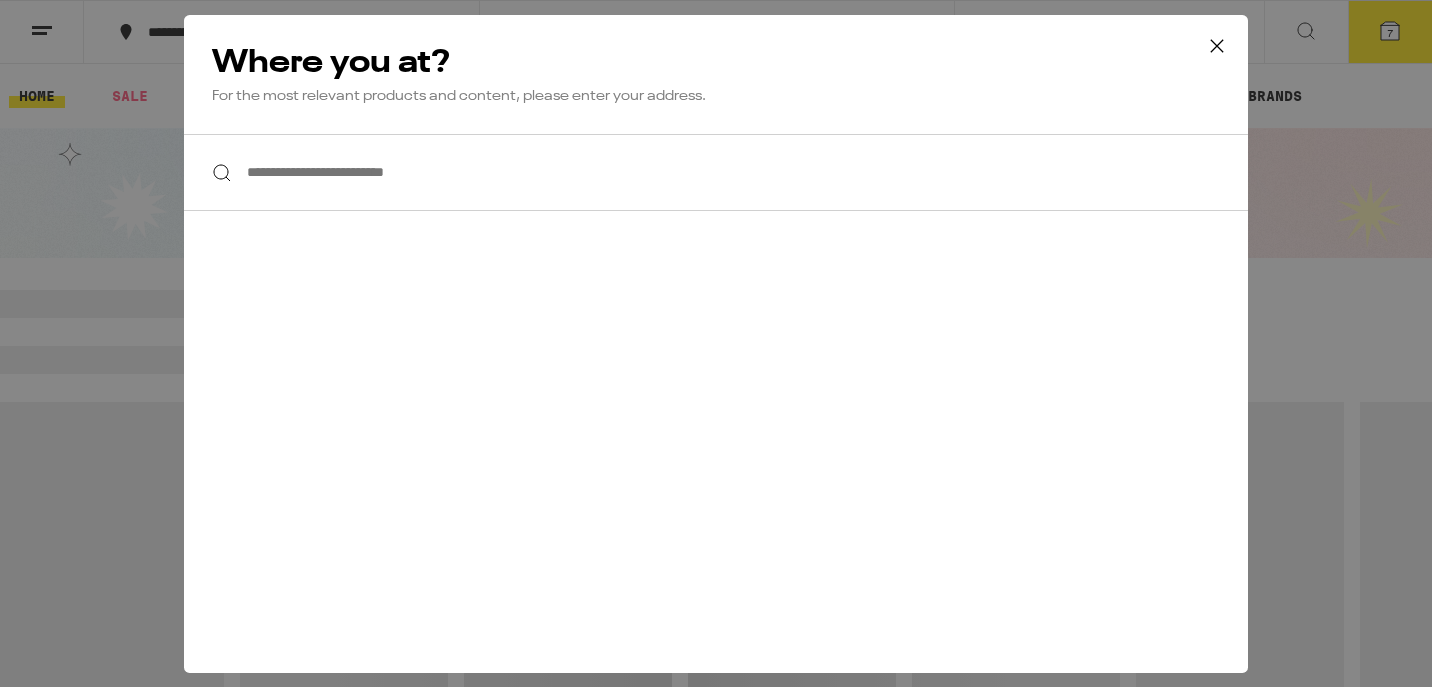 click on "**********" at bounding box center [716, 172] 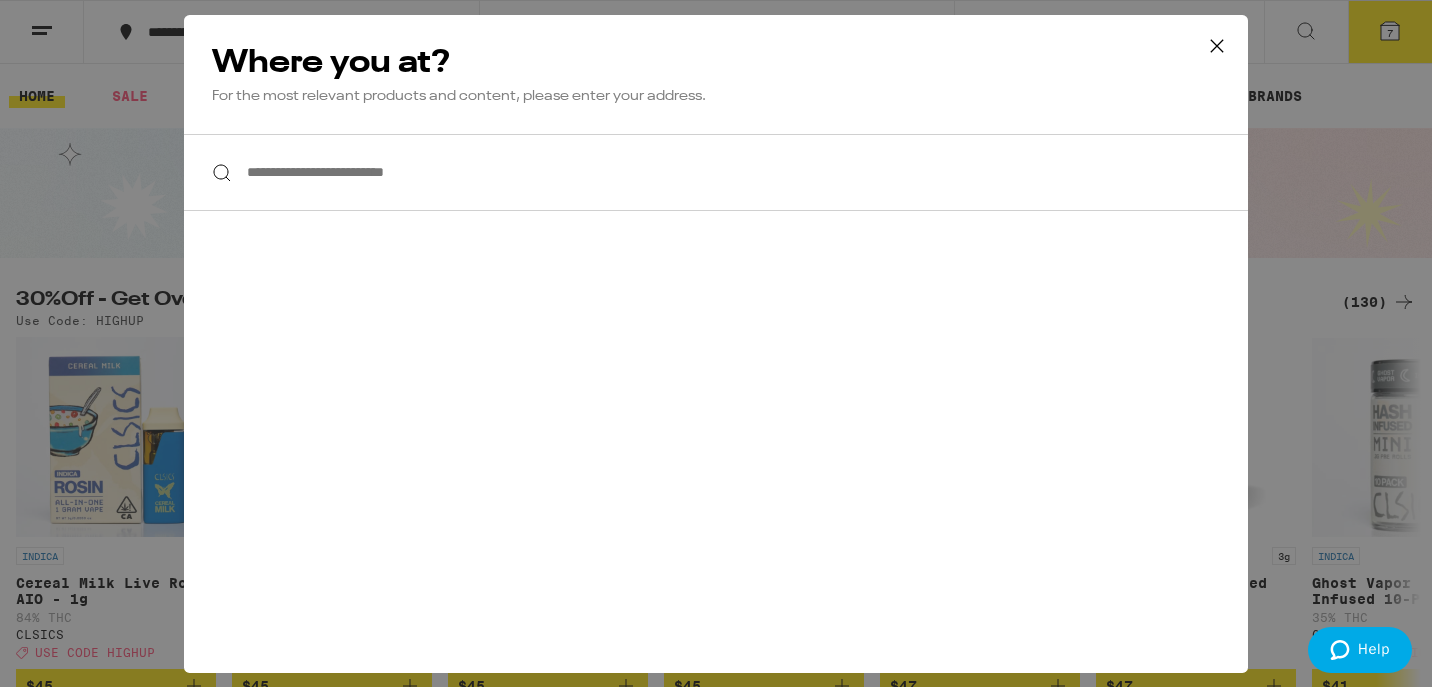 scroll, scrollTop: 0, scrollLeft: 0, axis: both 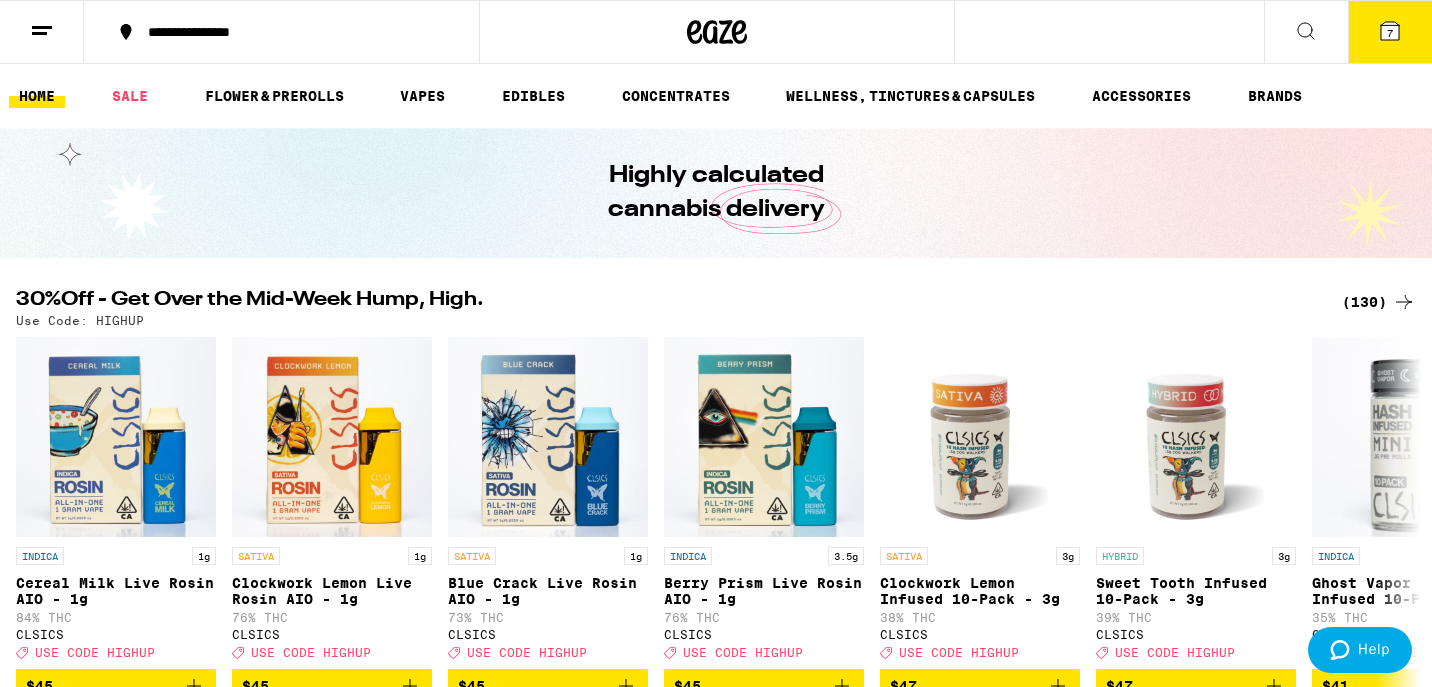 click on "**********" at bounding box center [293, 32] 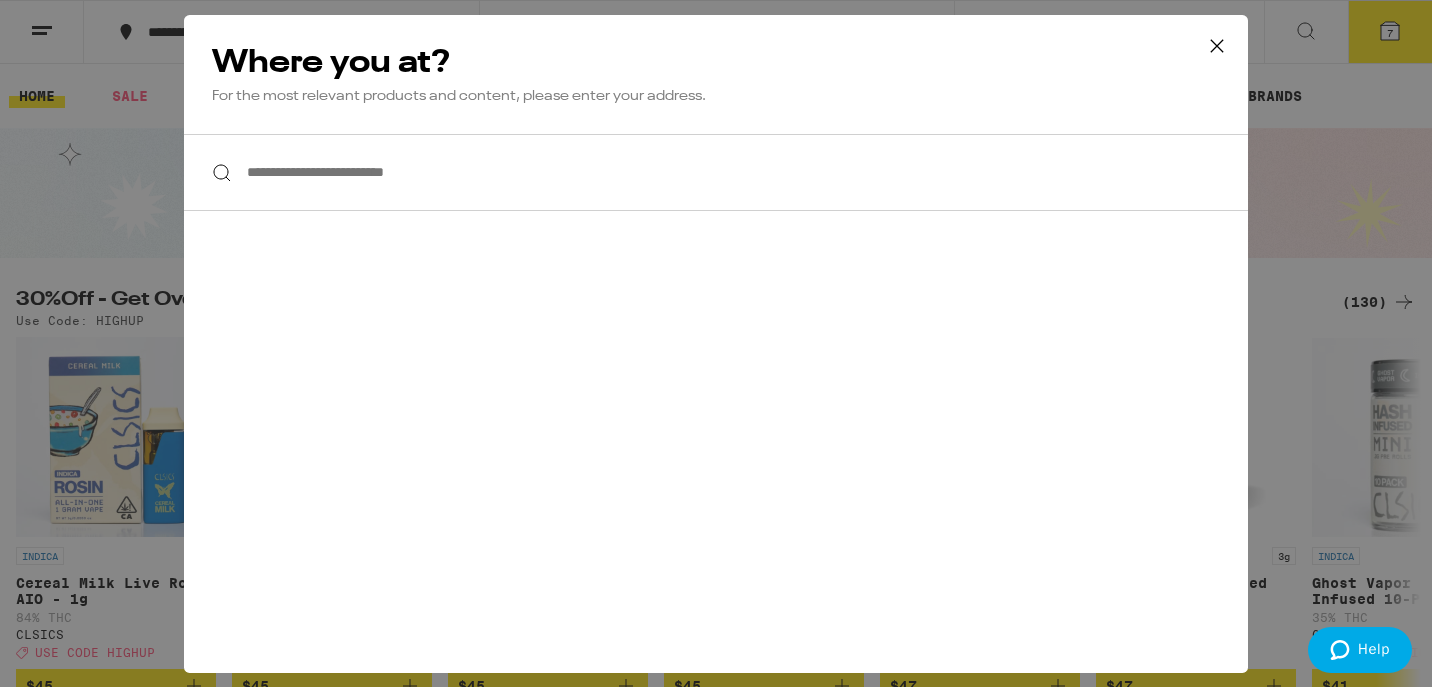 click on "**********" at bounding box center (716, 172) 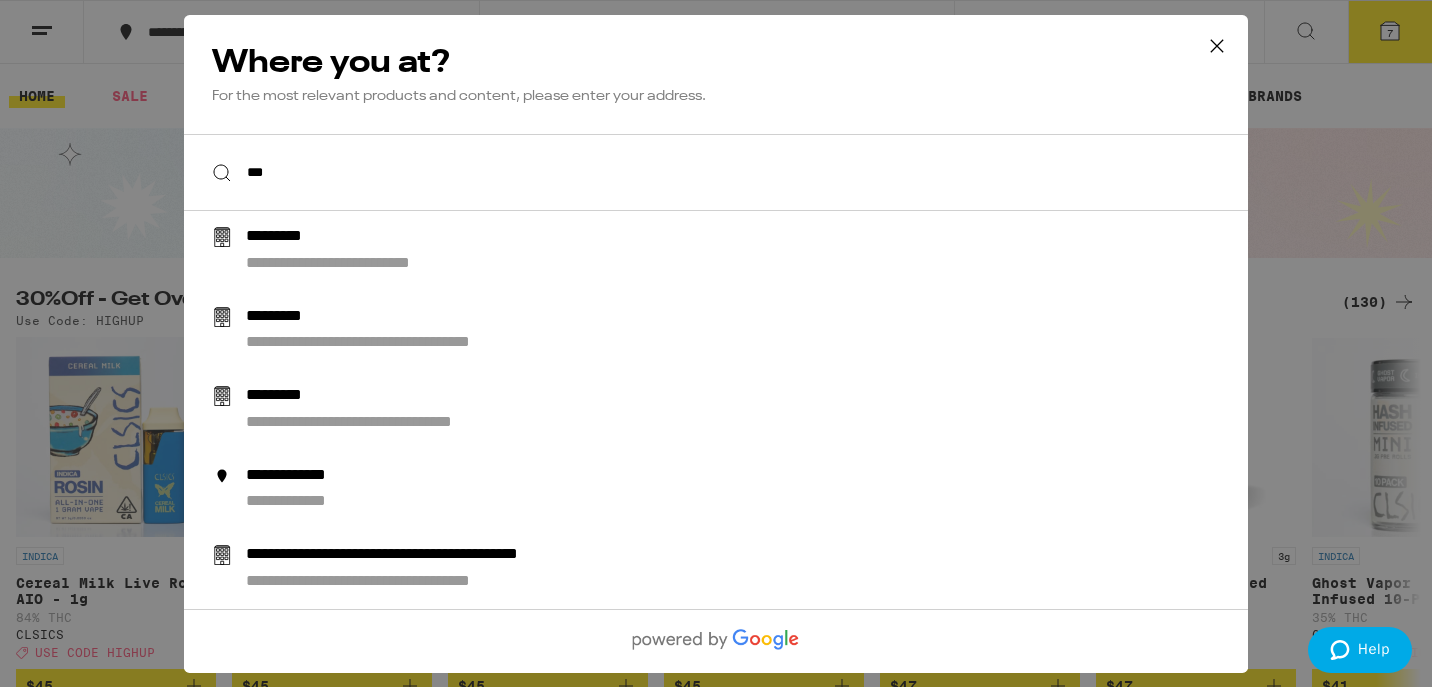 click on "***" at bounding box center (716, 172) 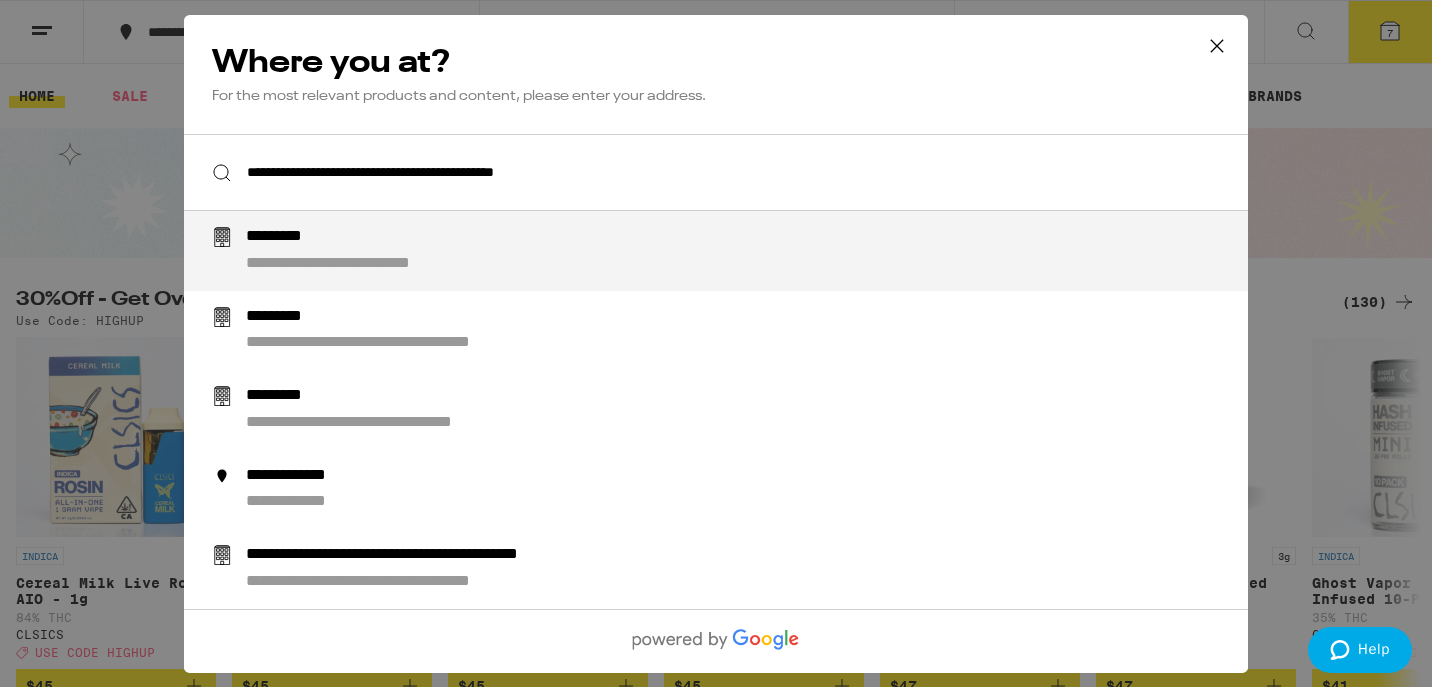 type on "**********" 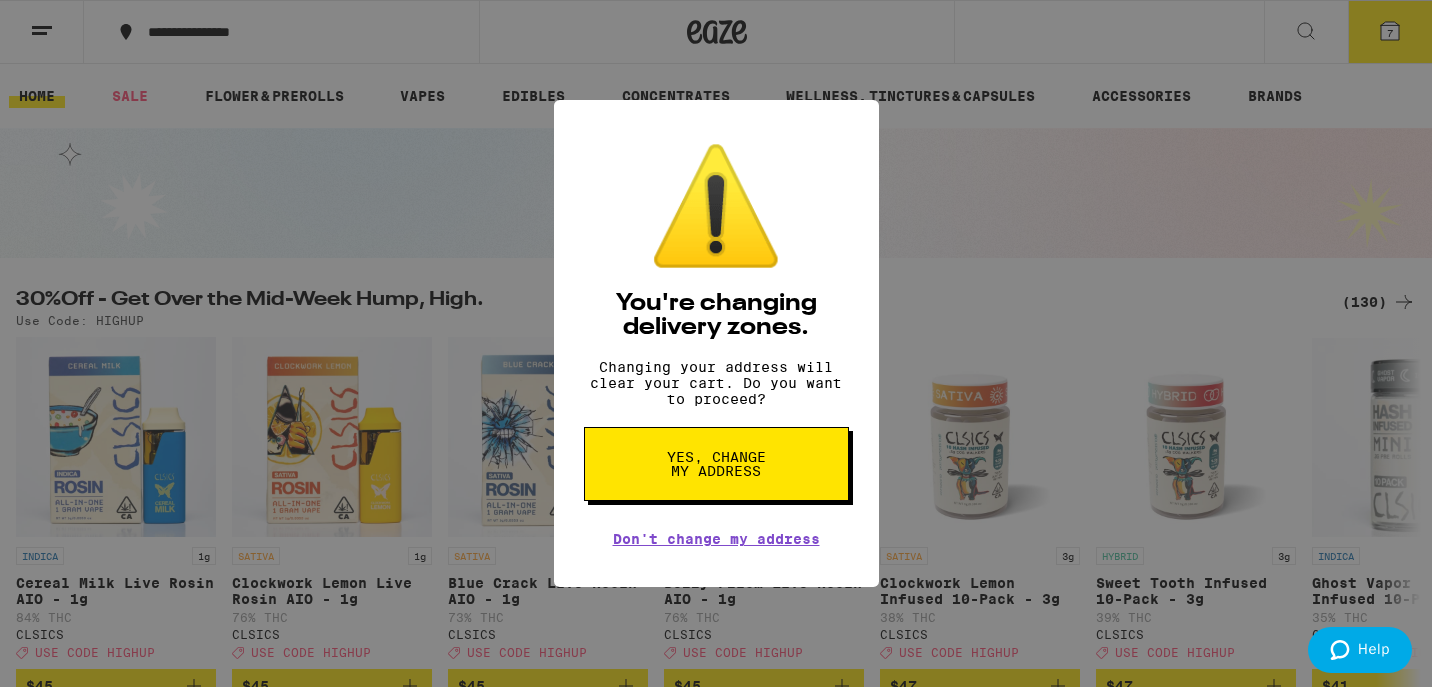 click on "Yes, change my address" at bounding box center (716, 464) 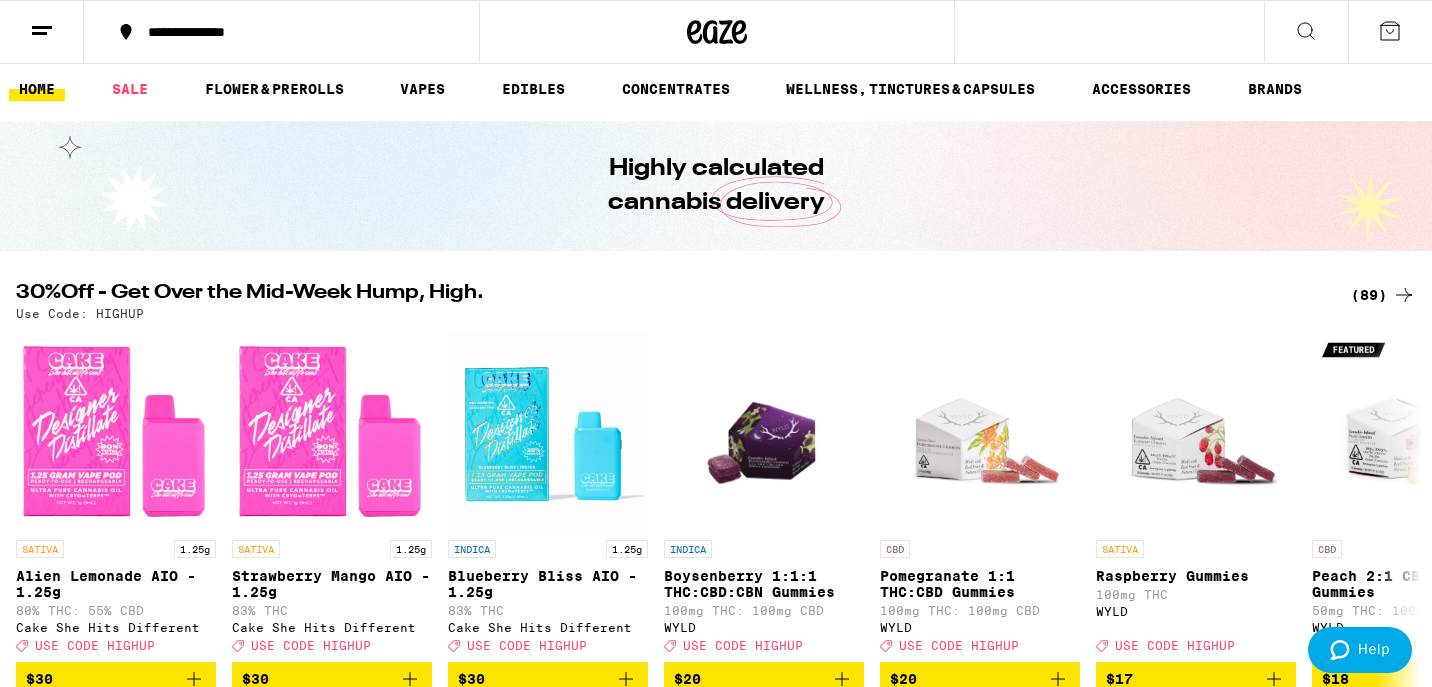 scroll, scrollTop: 4, scrollLeft: 0, axis: vertical 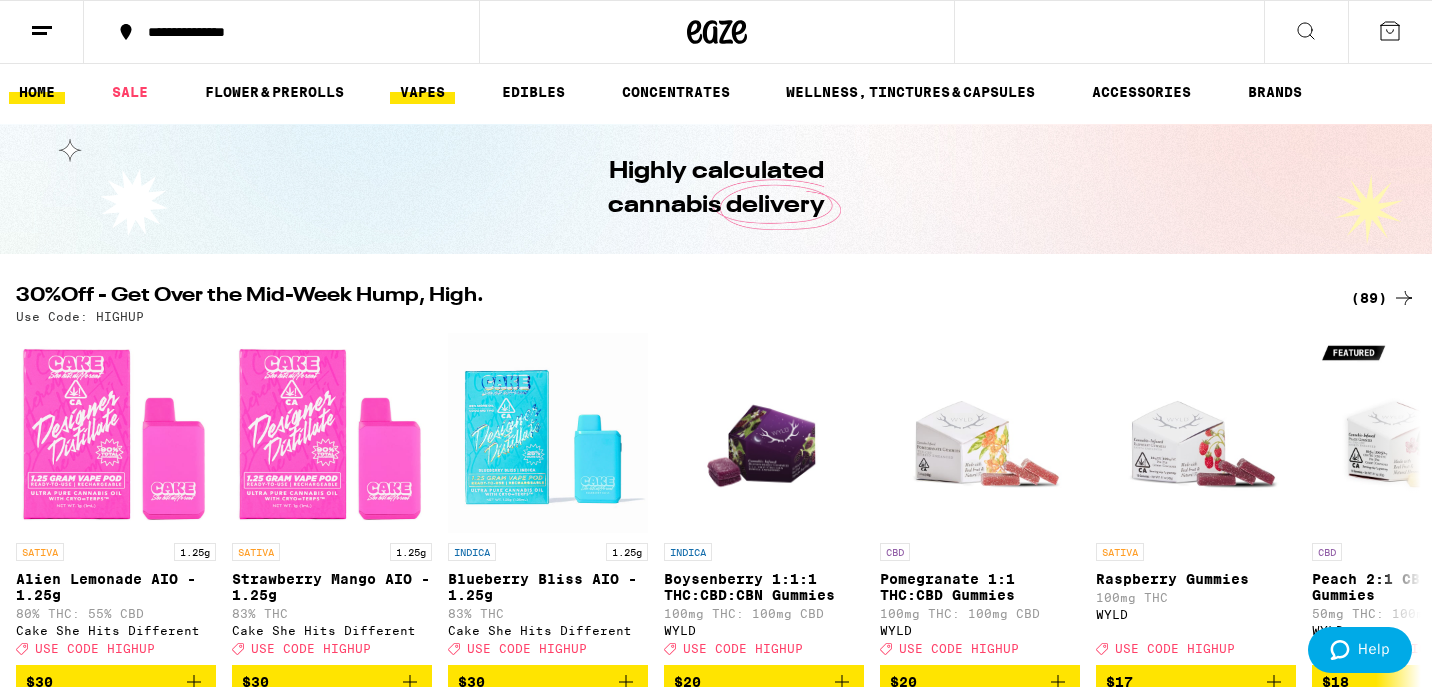 click on "VAPES" at bounding box center (422, 92) 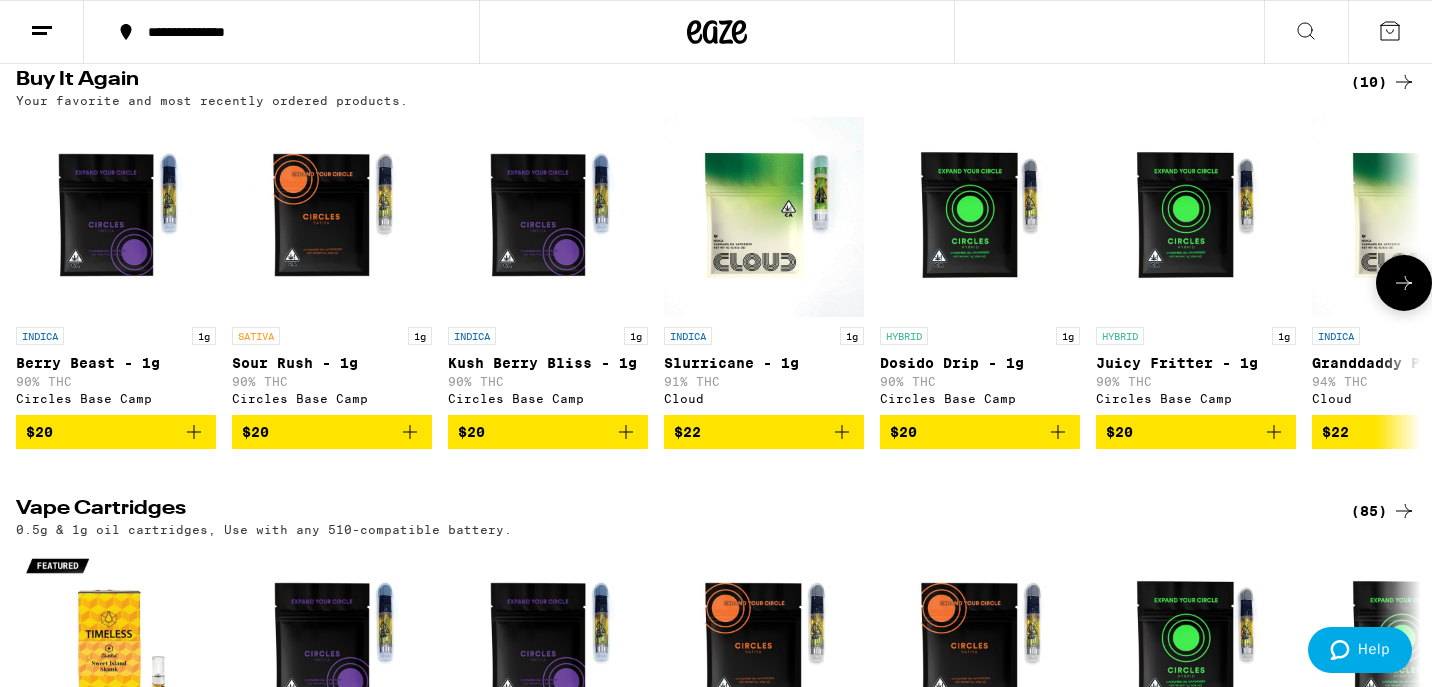 scroll, scrollTop: 363, scrollLeft: 0, axis: vertical 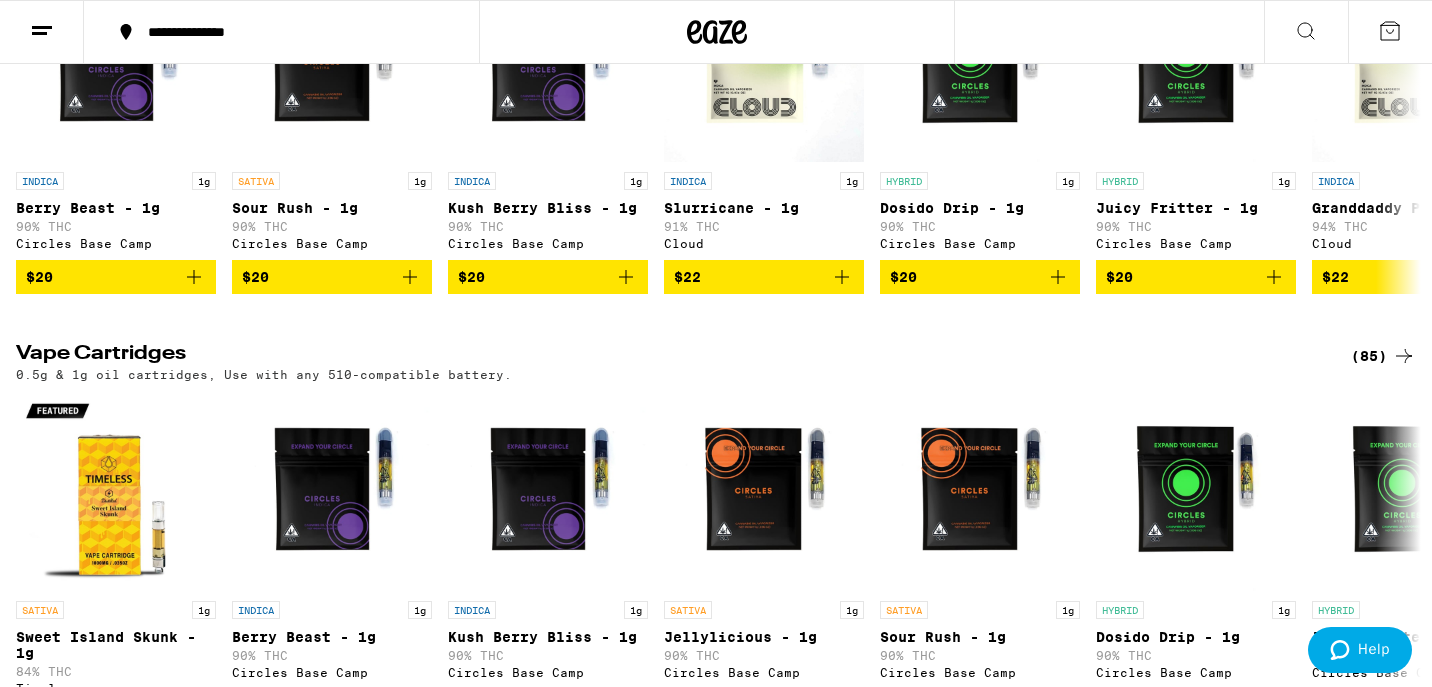 click on "(85)" at bounding box center (1383, 356) 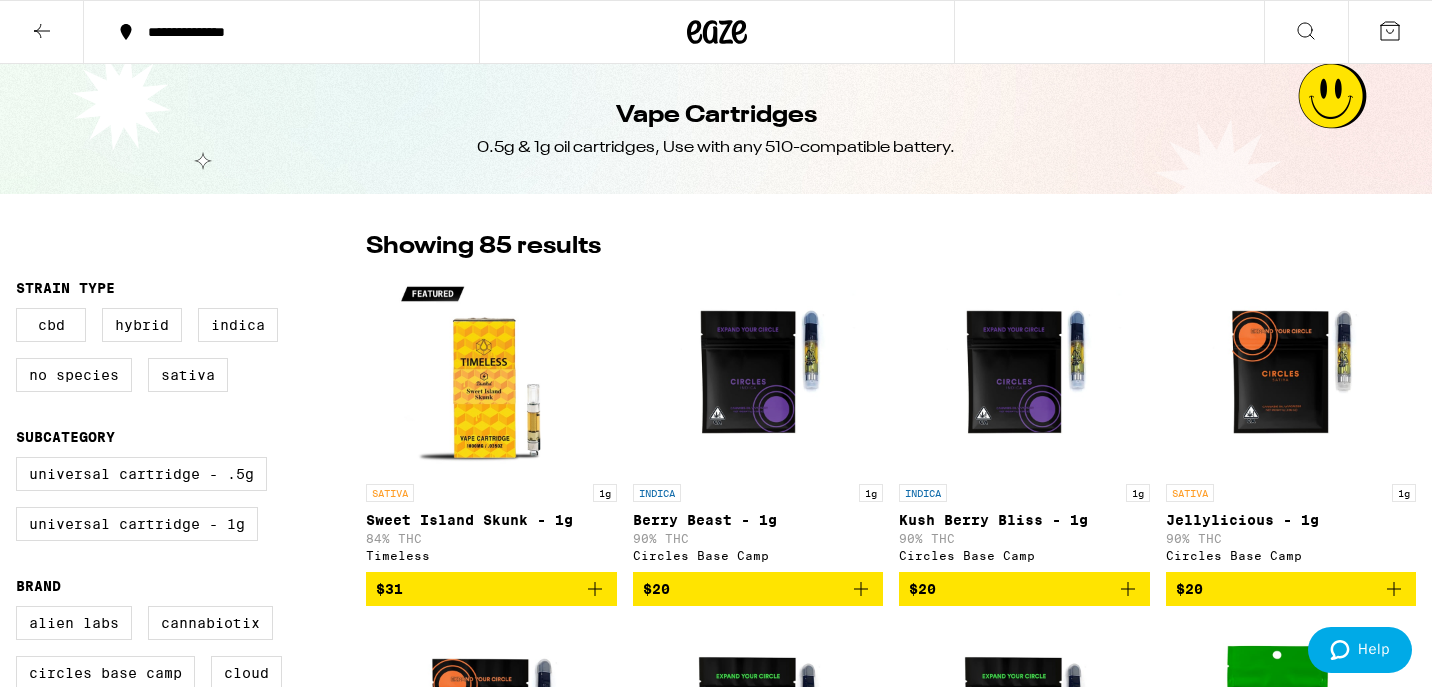 scroll, scrollTop: 112, scrollLeft: 0, axis: vertical 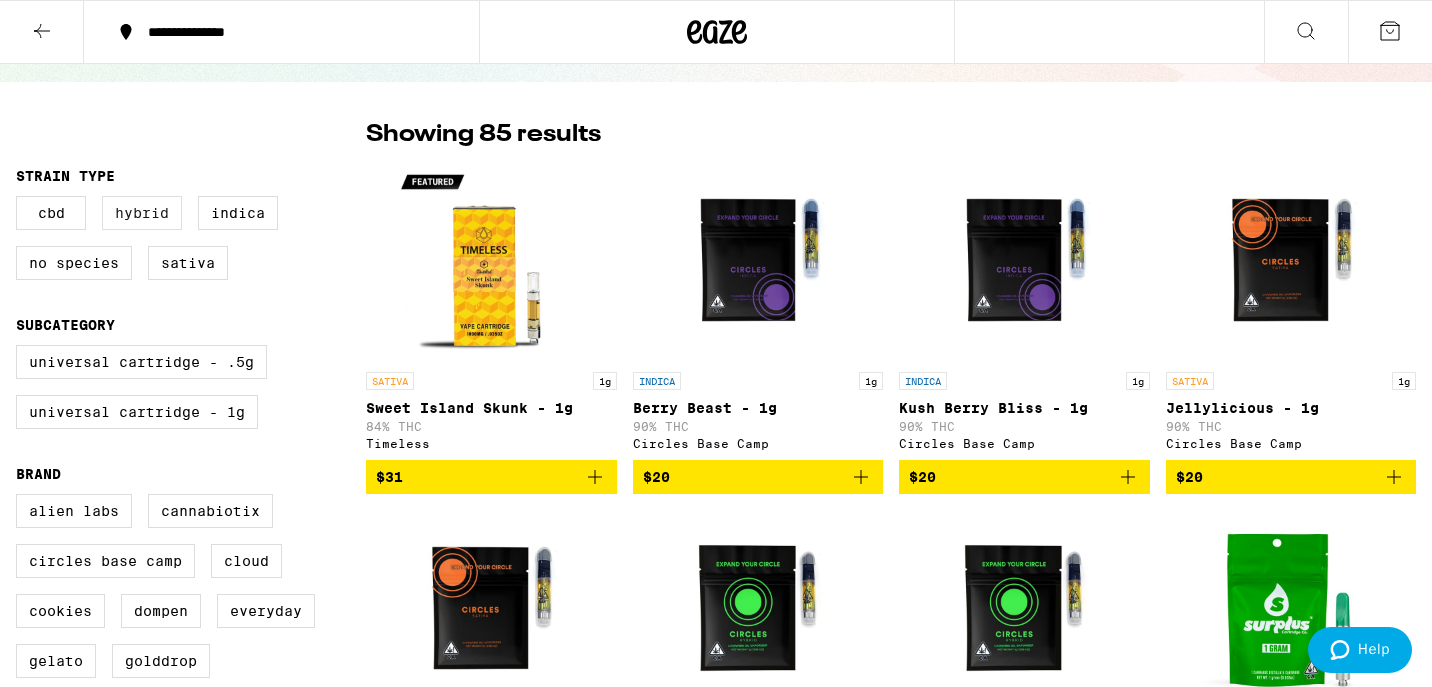 click on "Hybrid" at bounding box center (142, 213) 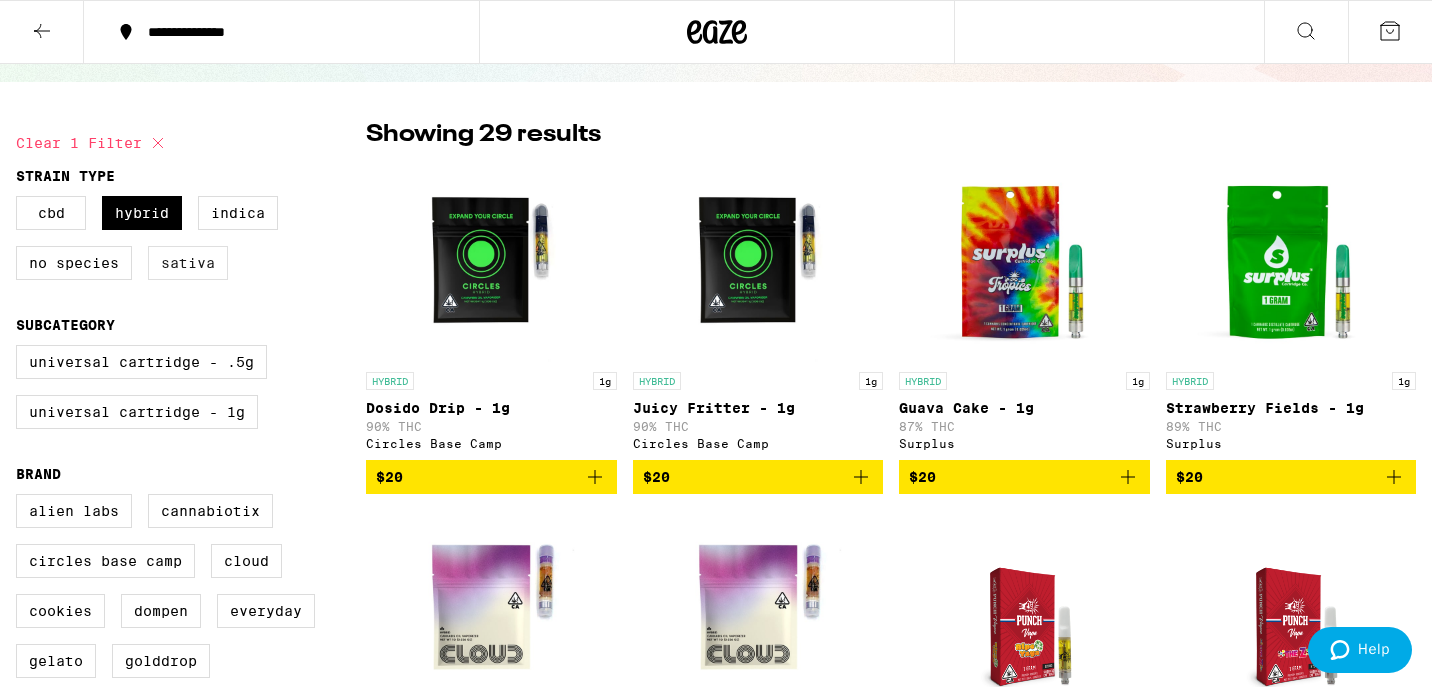 click on "Sativa" at bounding box center (188, 263) 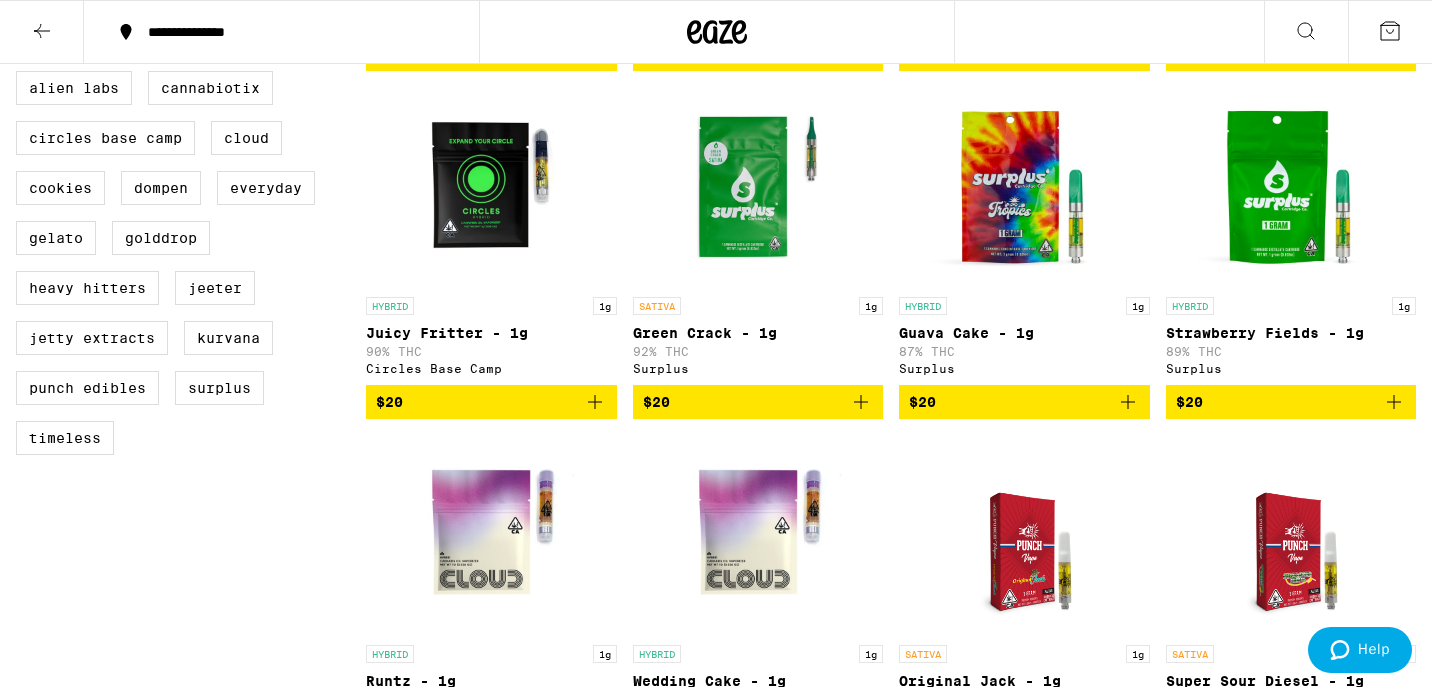 scroll, scrollTop: 538, scrollLeft: 0, axis: vertical 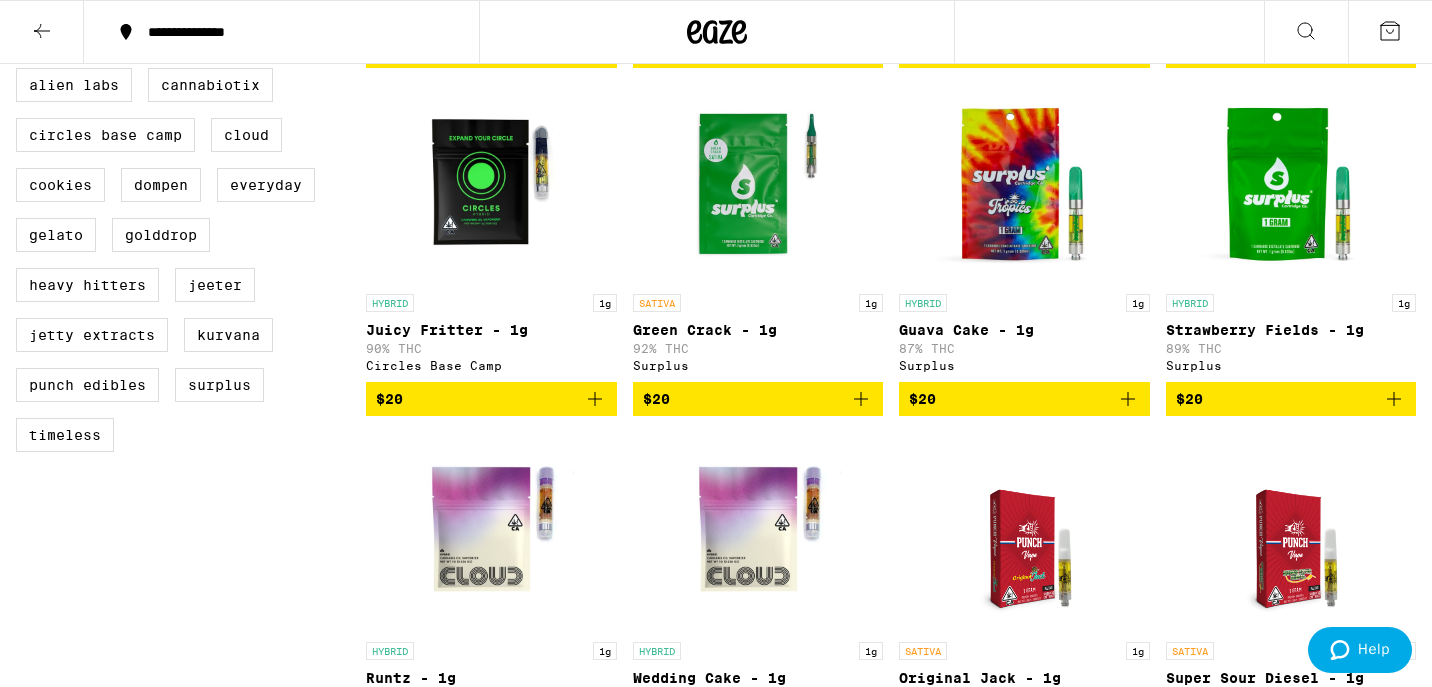 click 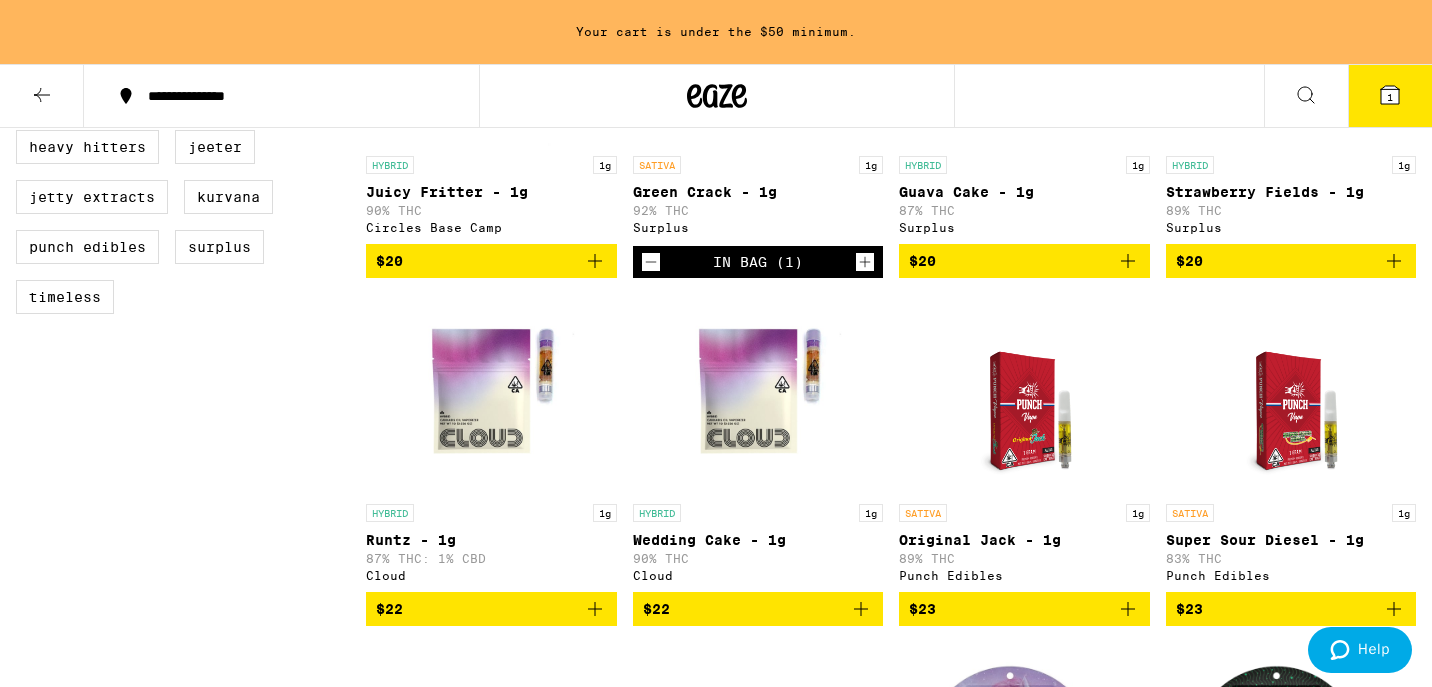 scroll, scrollTop: 741, scrollLeft: 0, axis: vertical 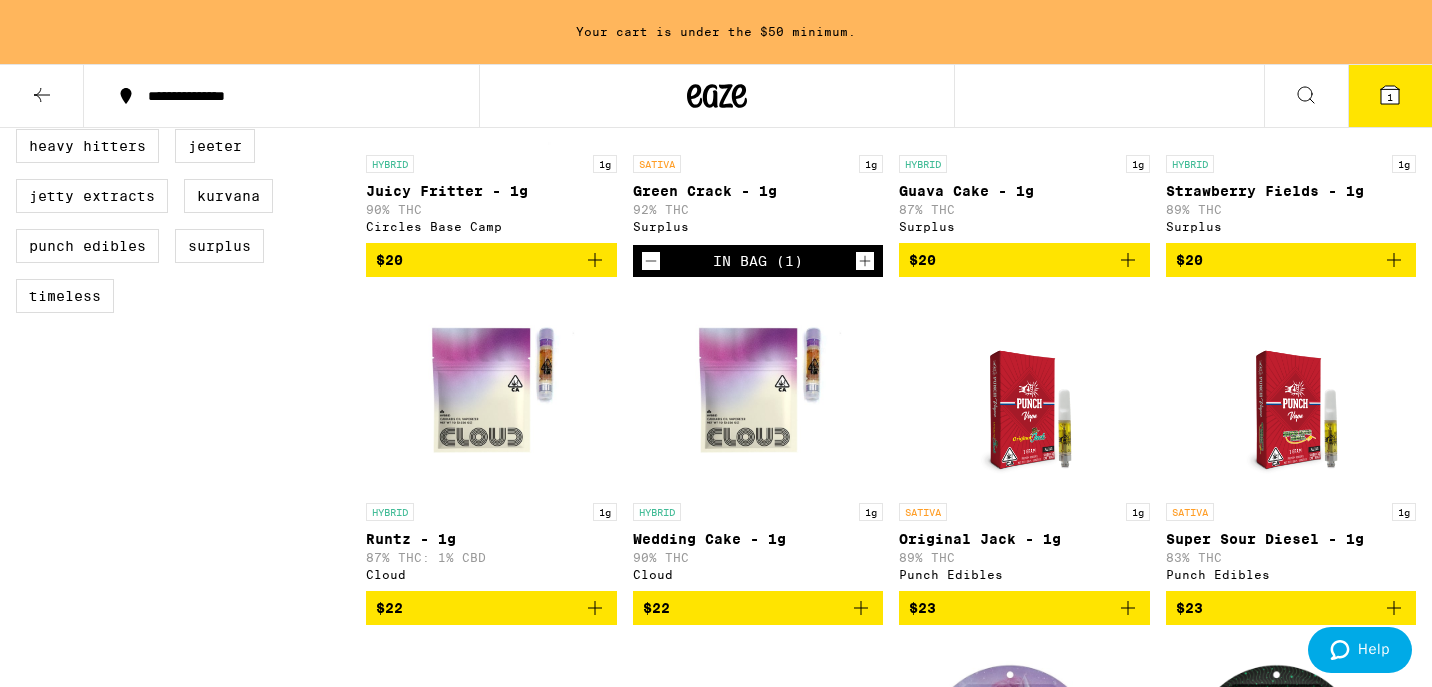 click 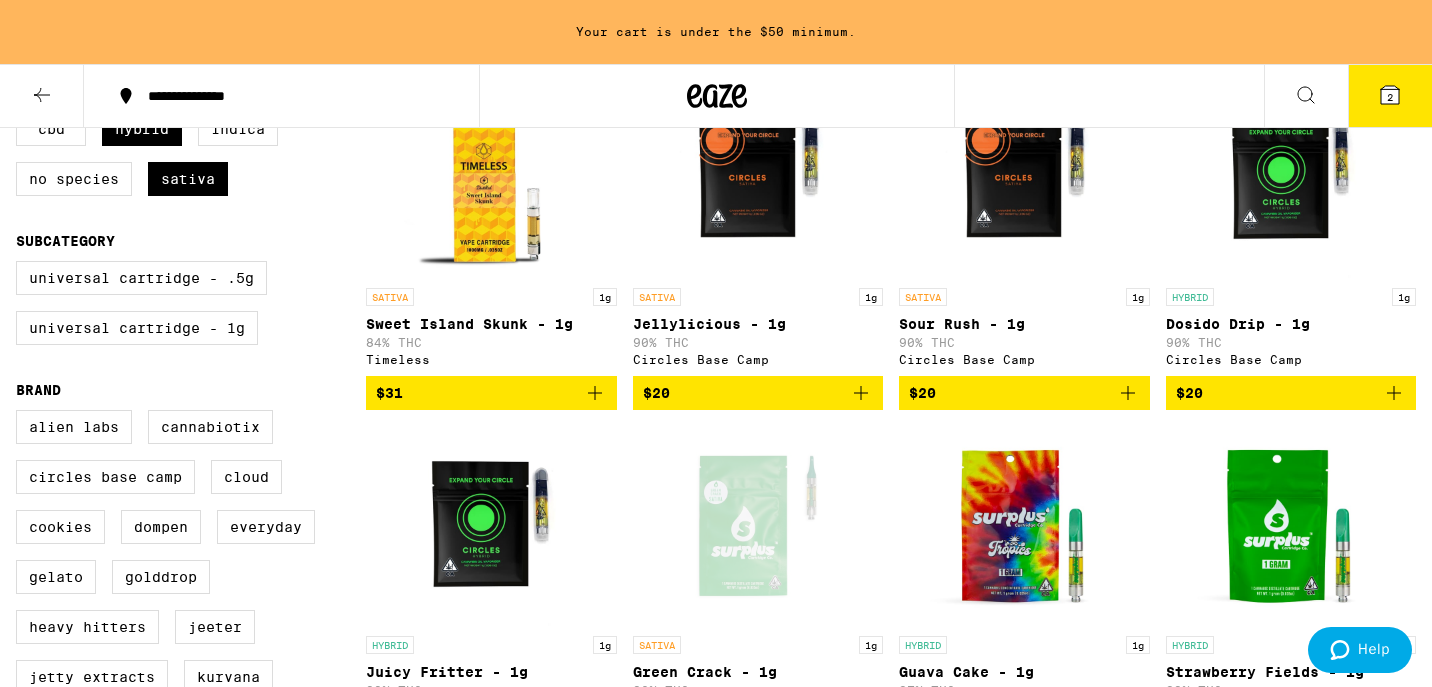 scroll, scrollTop: 259, scrollLeft: 0, axis: vertical 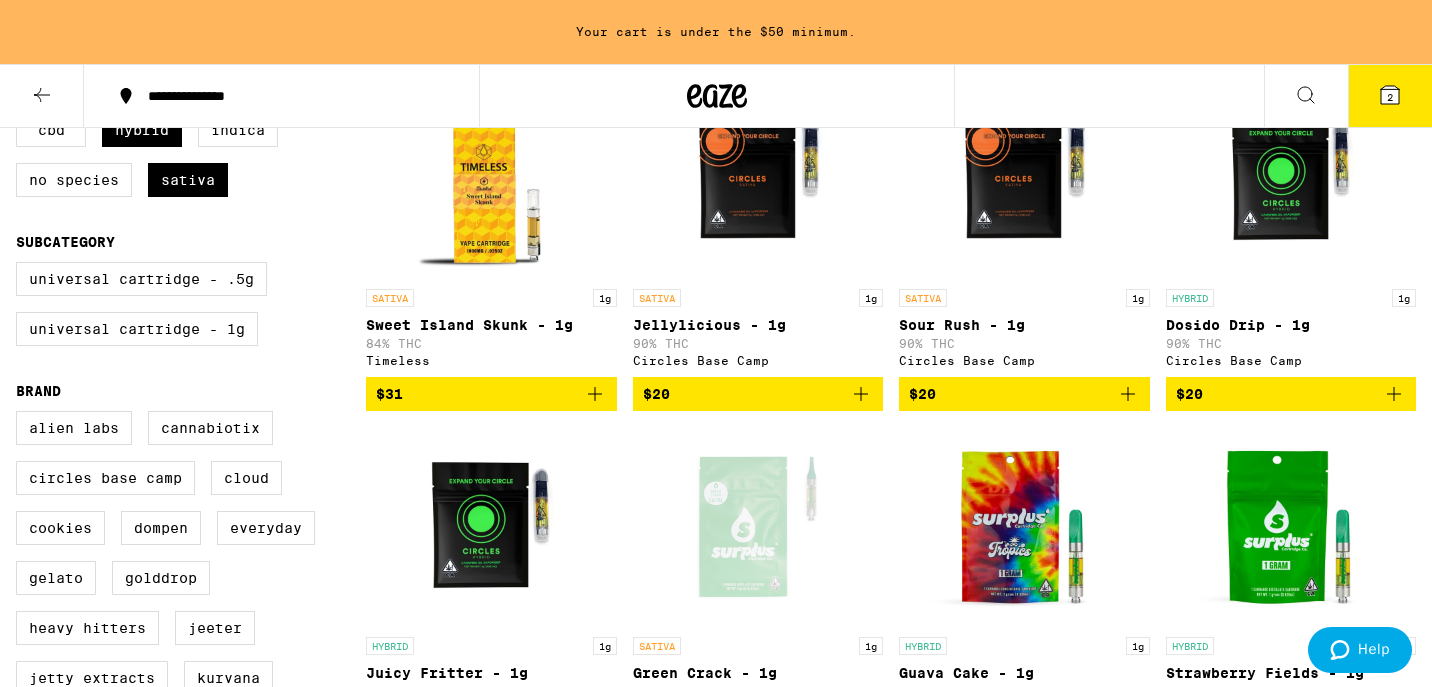 click 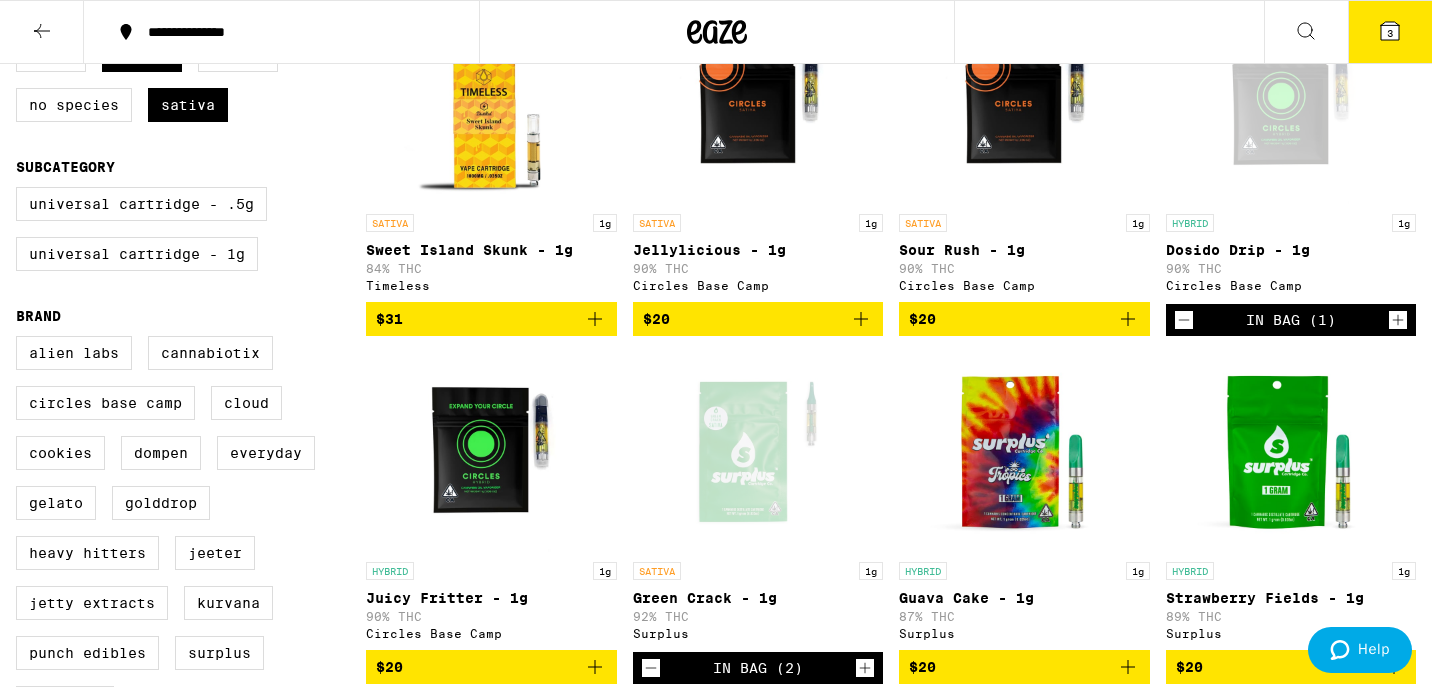 scroll, scrollTop: 310, scrollLeft: 0, axis: vertical 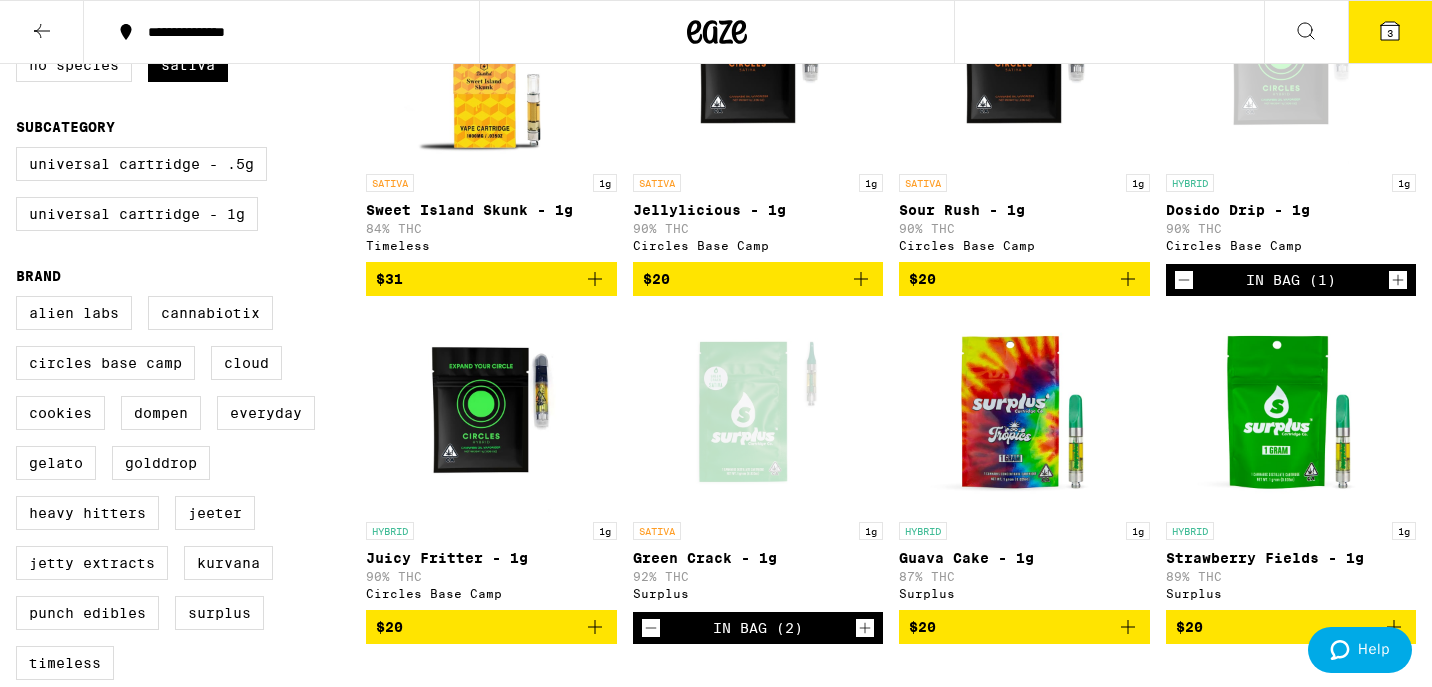 click 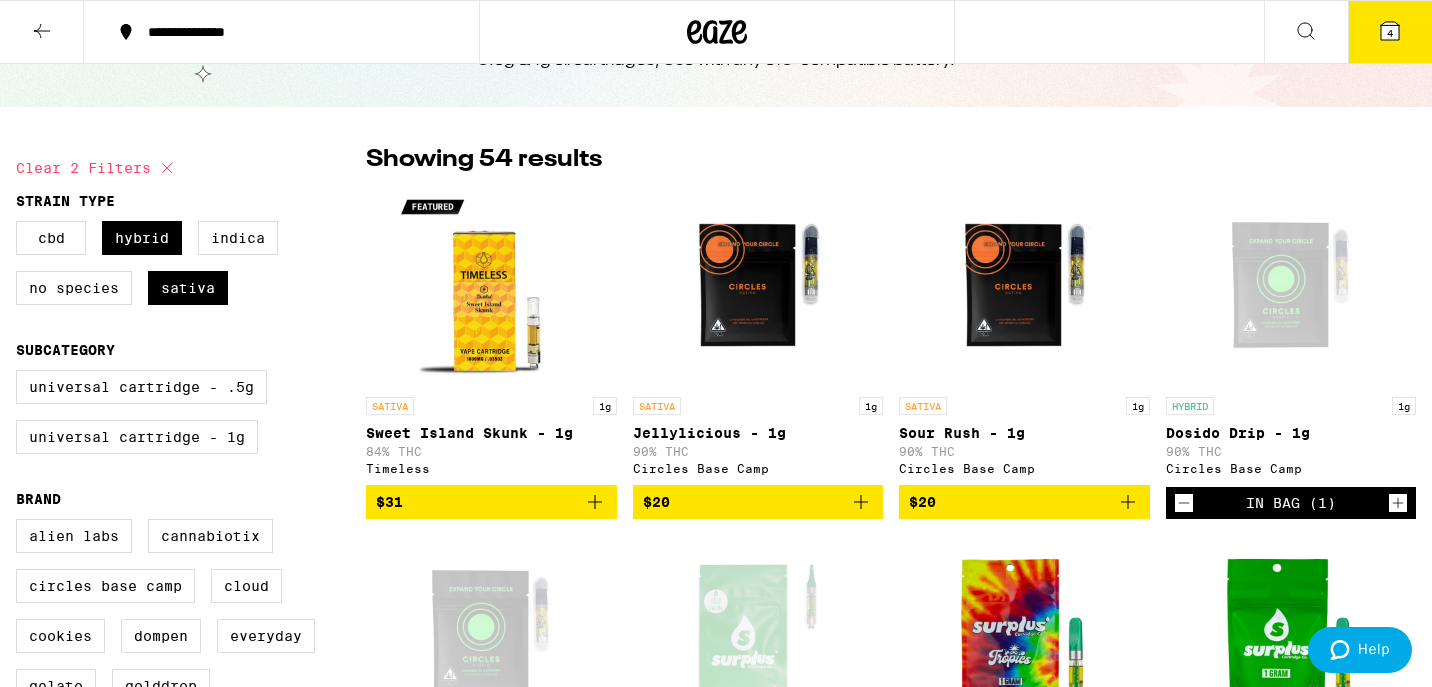 scroll, scrollTop: 0, scrollLeft: 0, axis: both 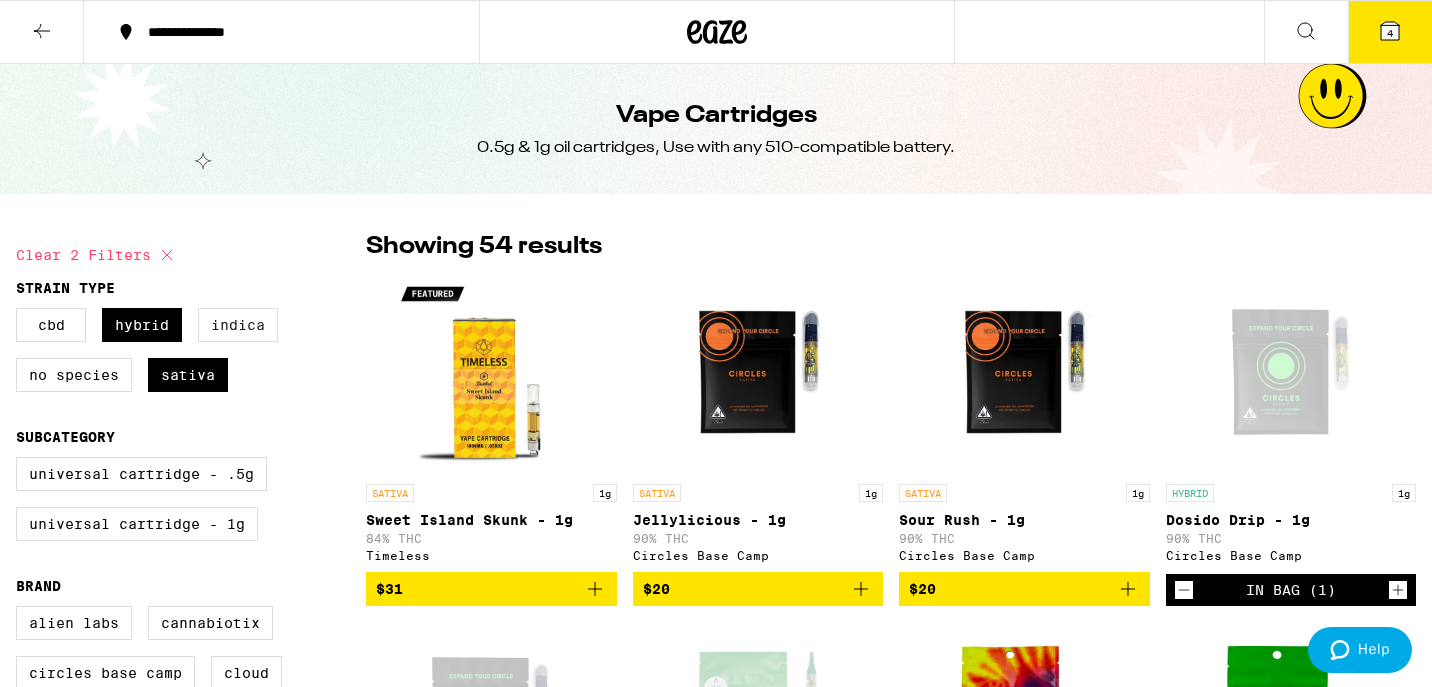 click on "Indica" at bounding box center [238, 325] 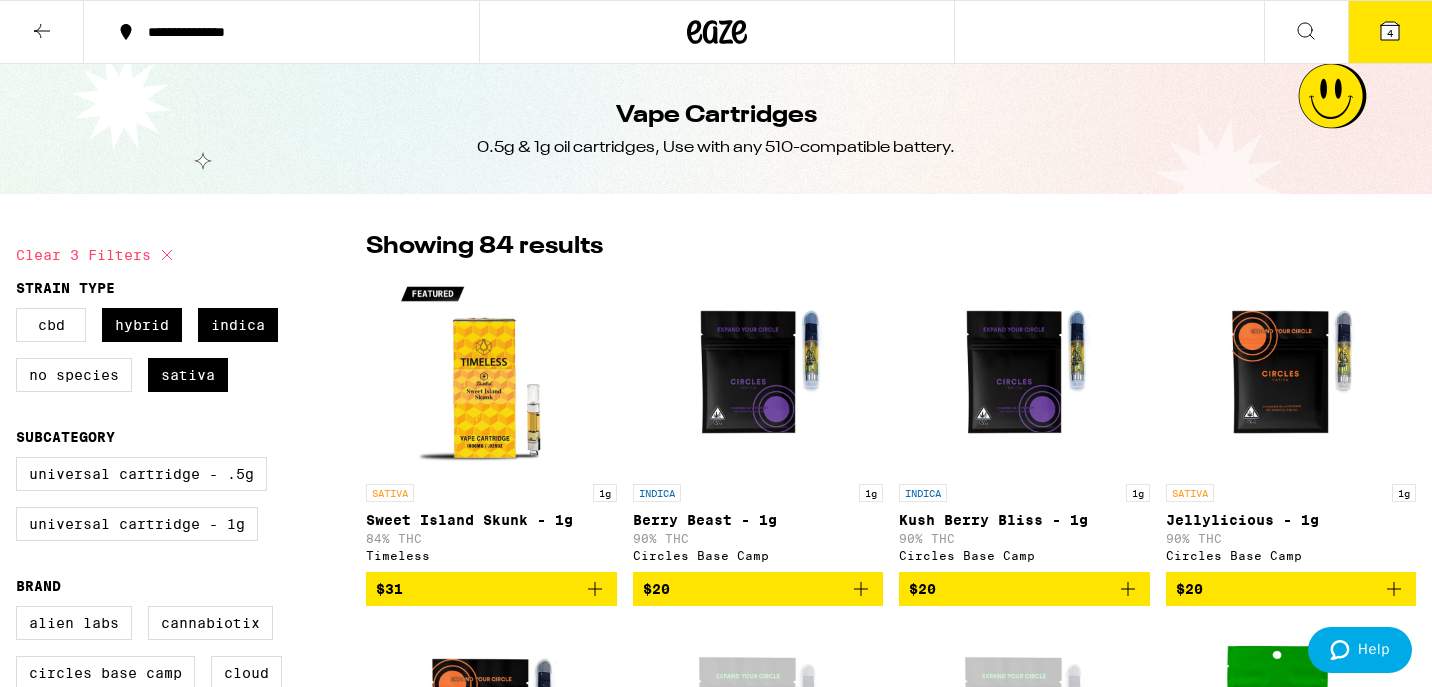 drag, startPoint x: 176, startPoint y: 393, endPoint x: 169, endPoint y: 355, distance: 38.63936 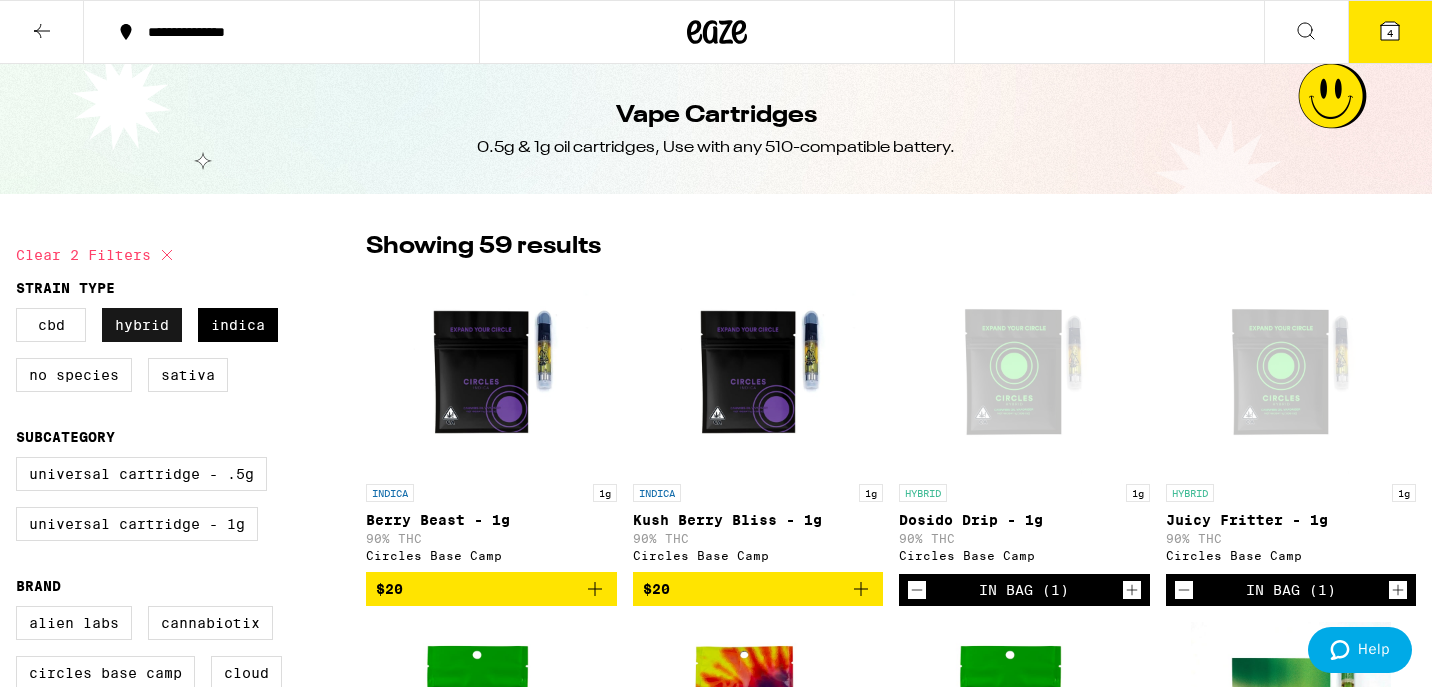 click on "Hybrid" at bounding box center (142, 325) 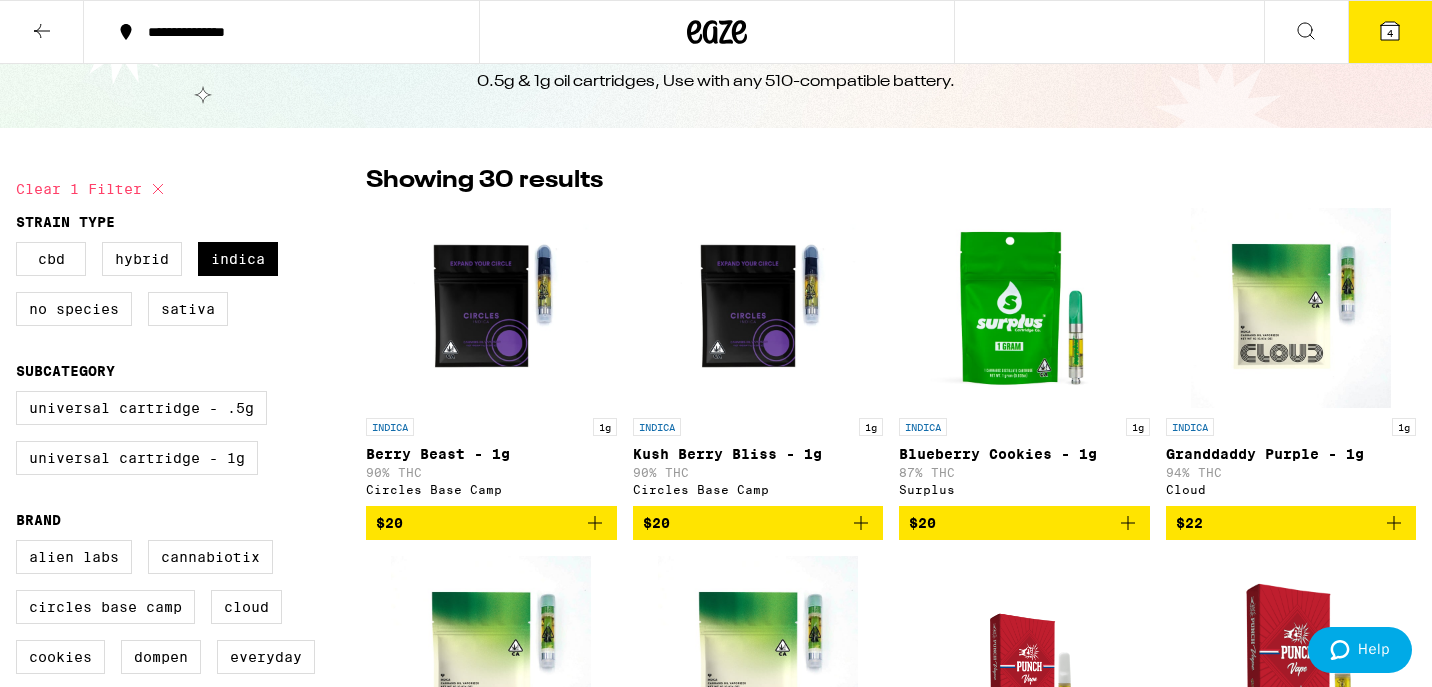scroll, scrollTop: 69, scrollLeft: 0, axis: vertical 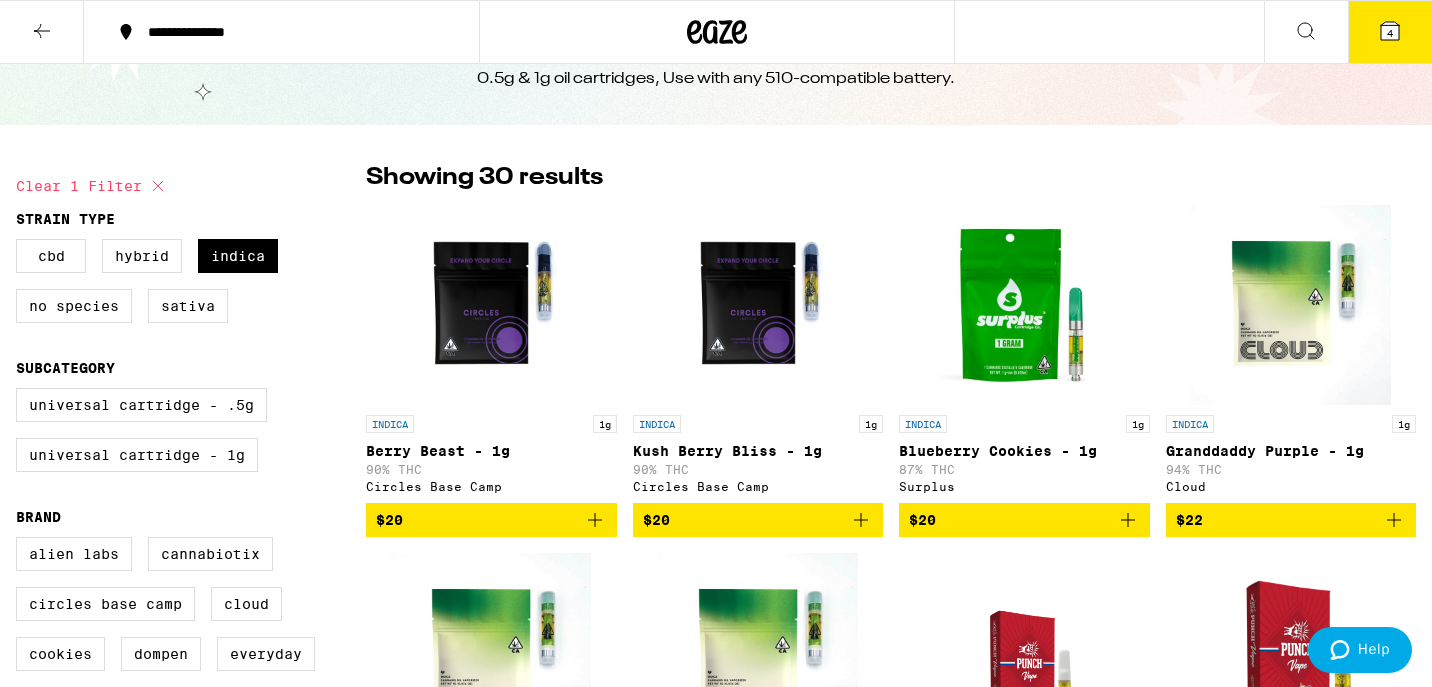 click 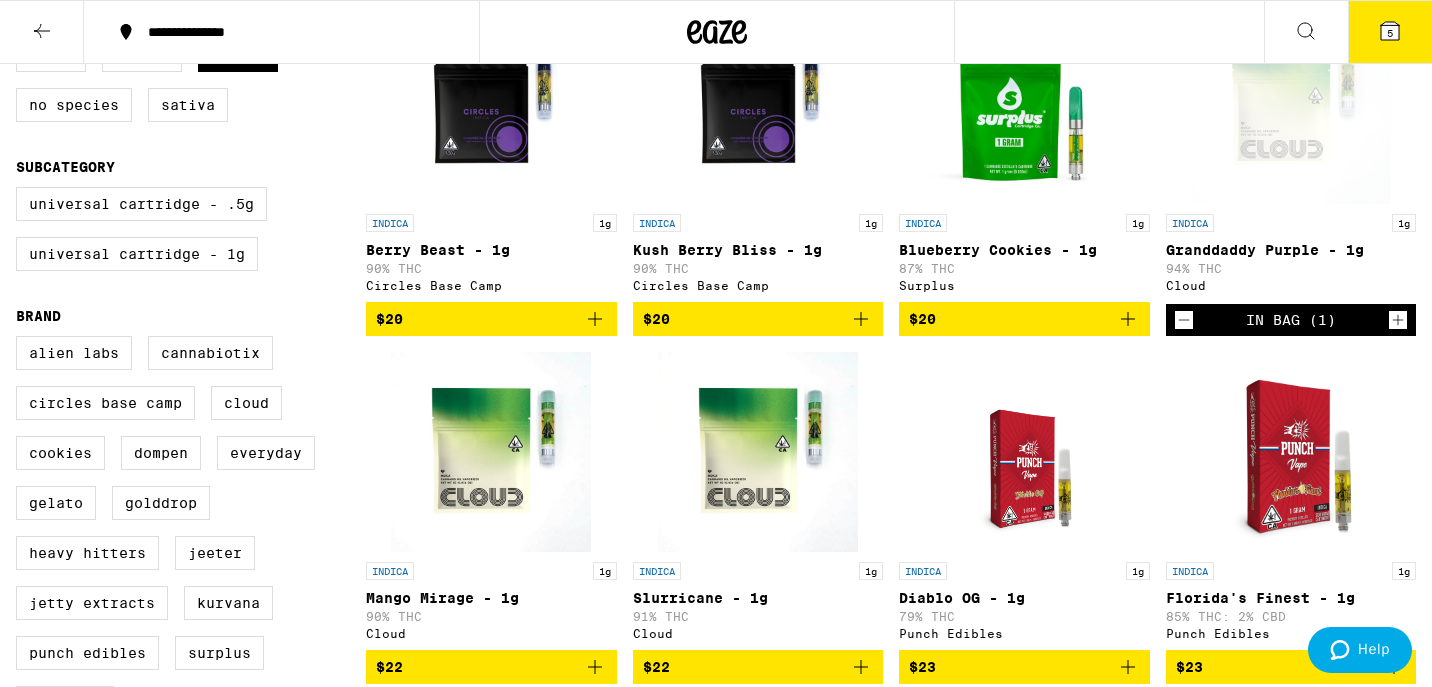 scroll, scrollTop: 337, scrollLeft: 0, axis: vertical 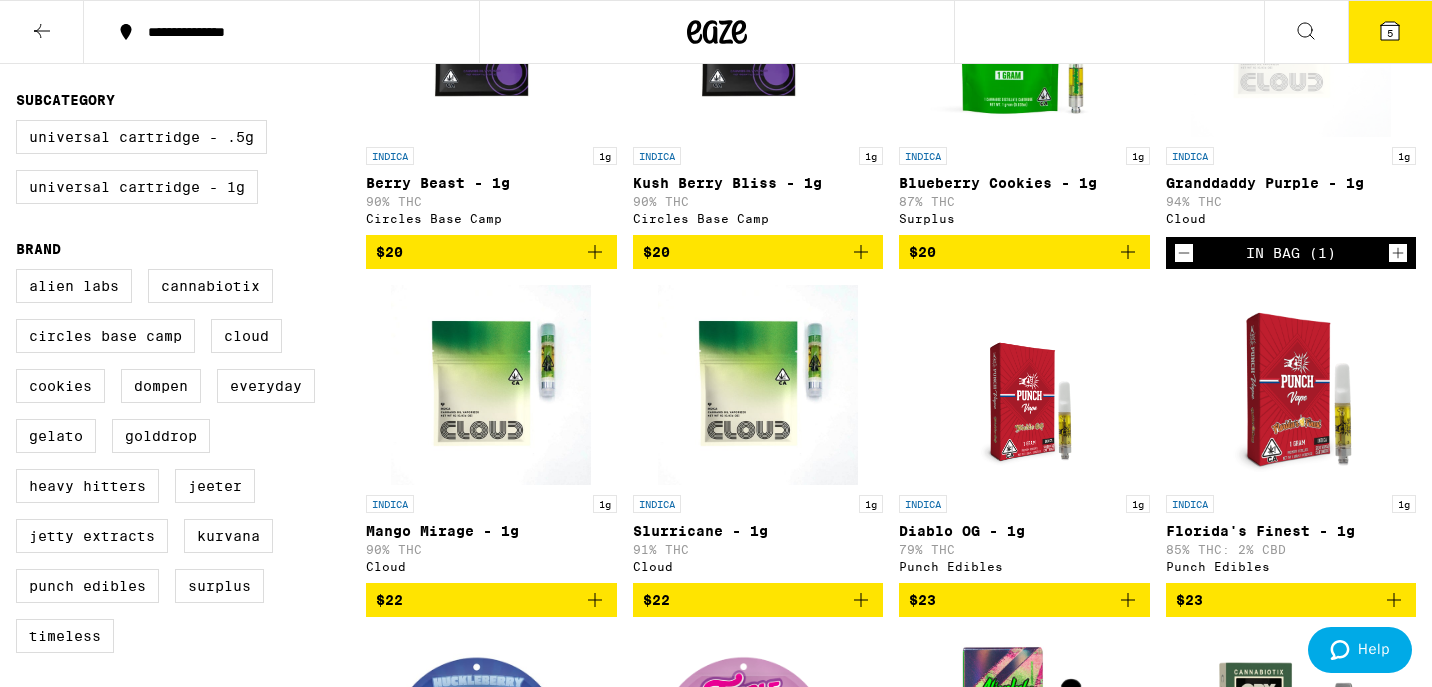 click 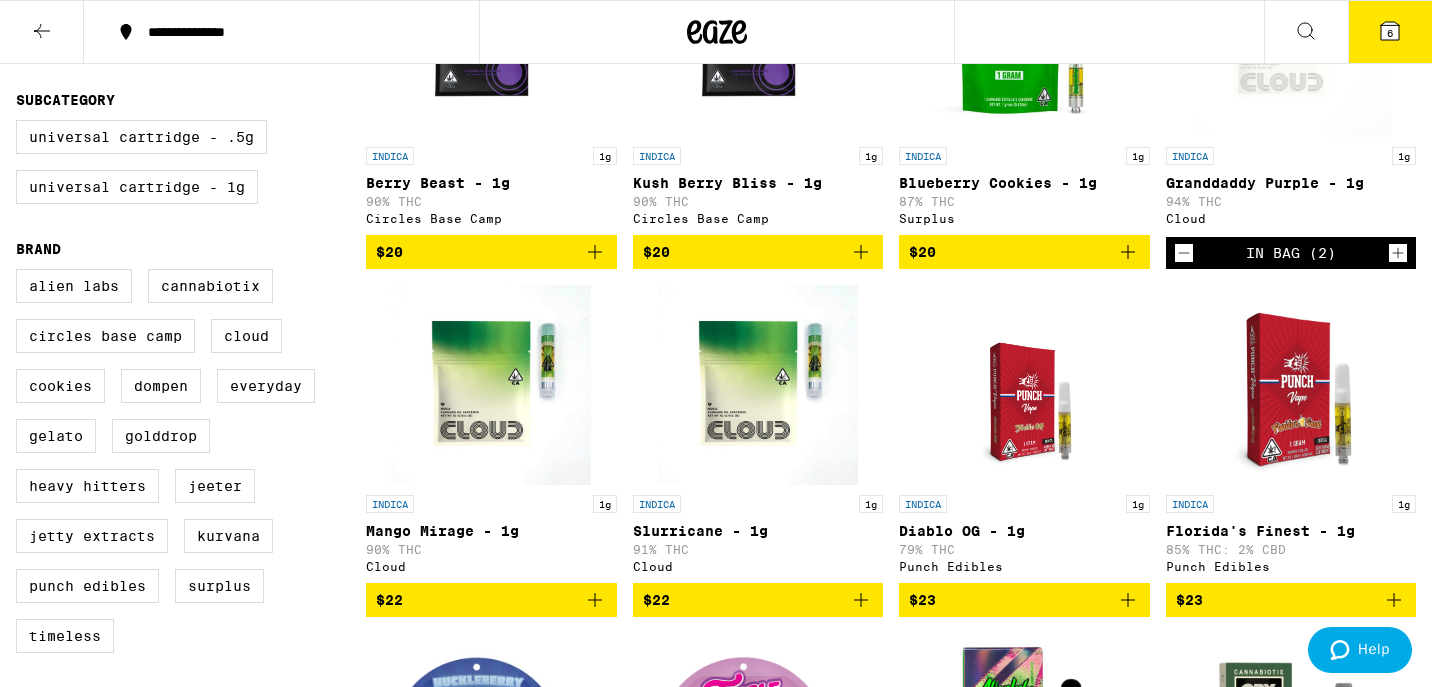 click 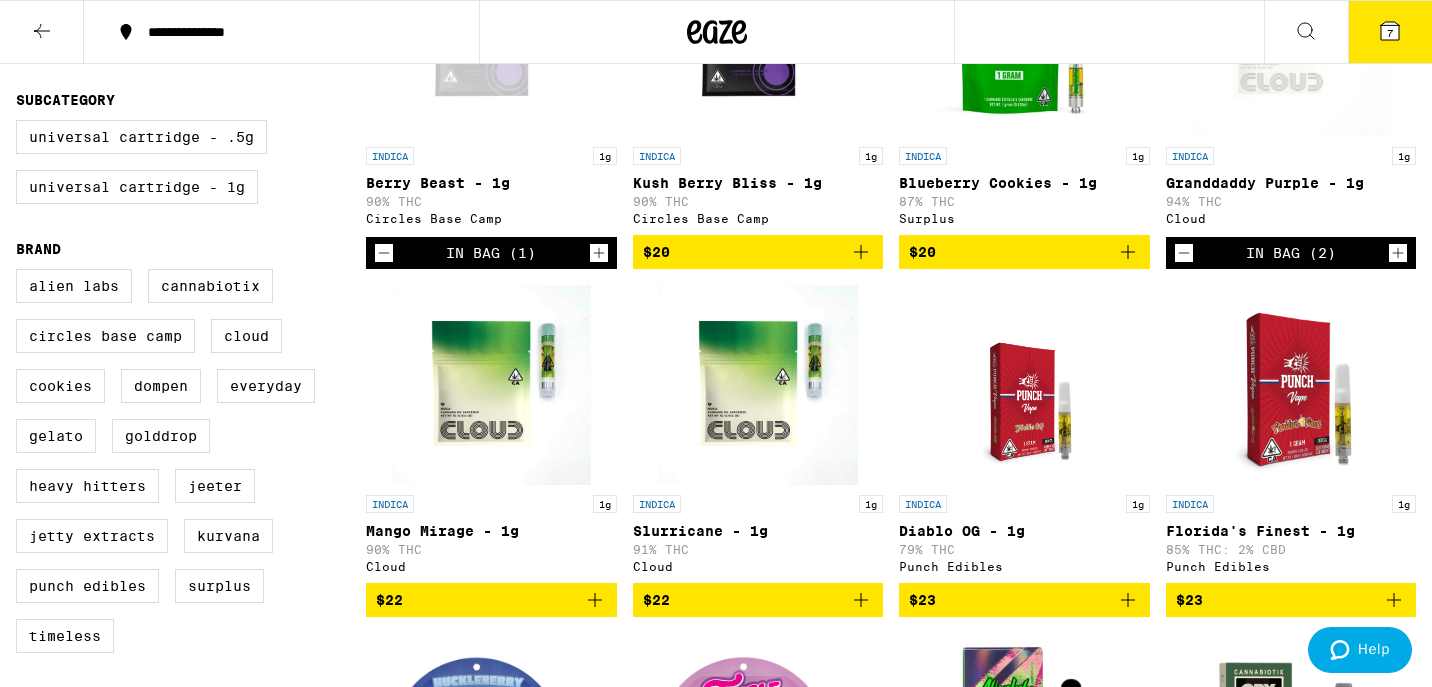 click 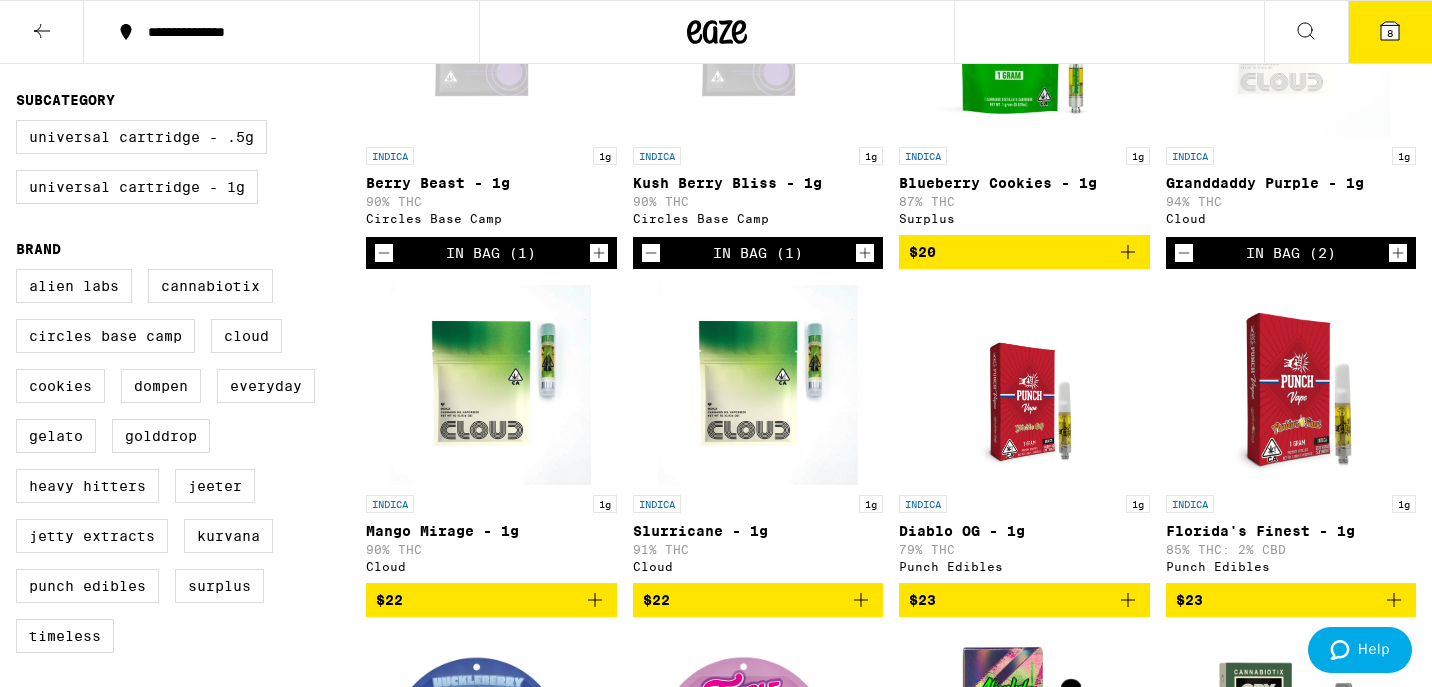 scroll, scrollTop: 0, scrollLeft: 0, axis: both 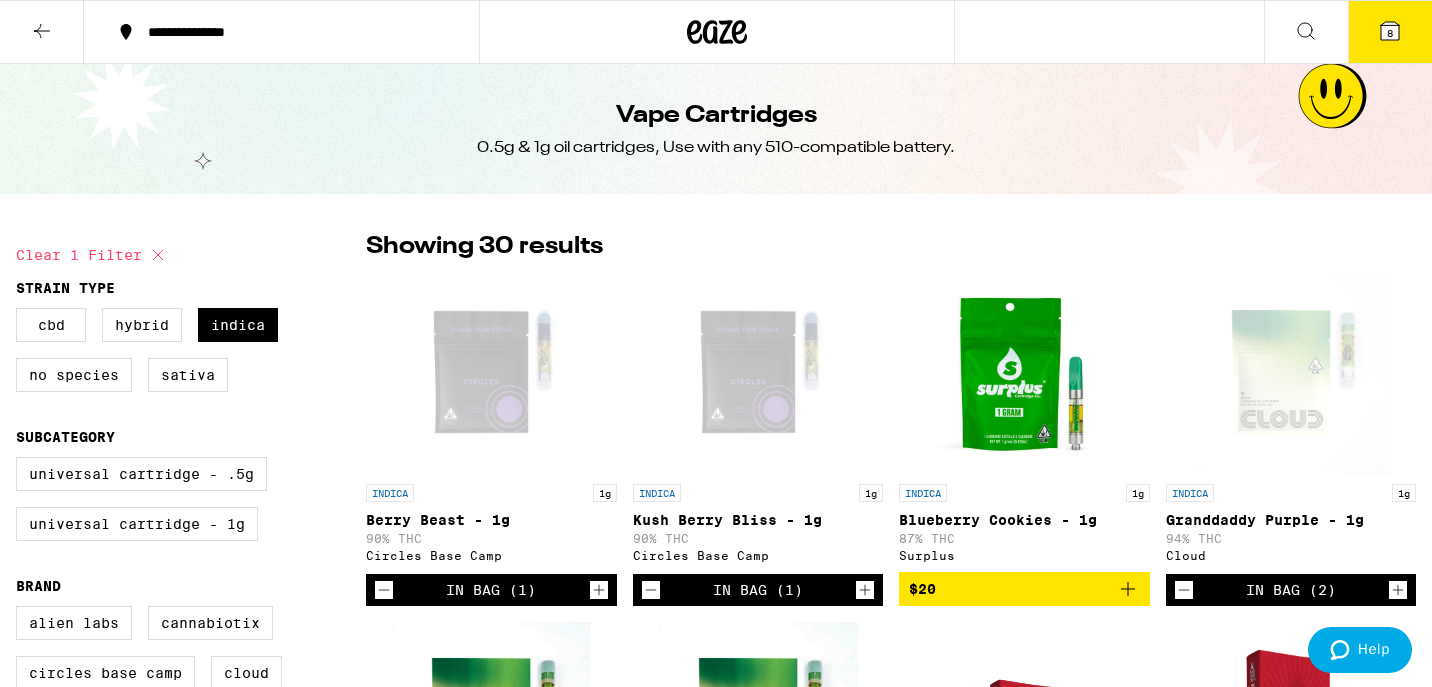 click on "8" at bounding box center (1390, 33) 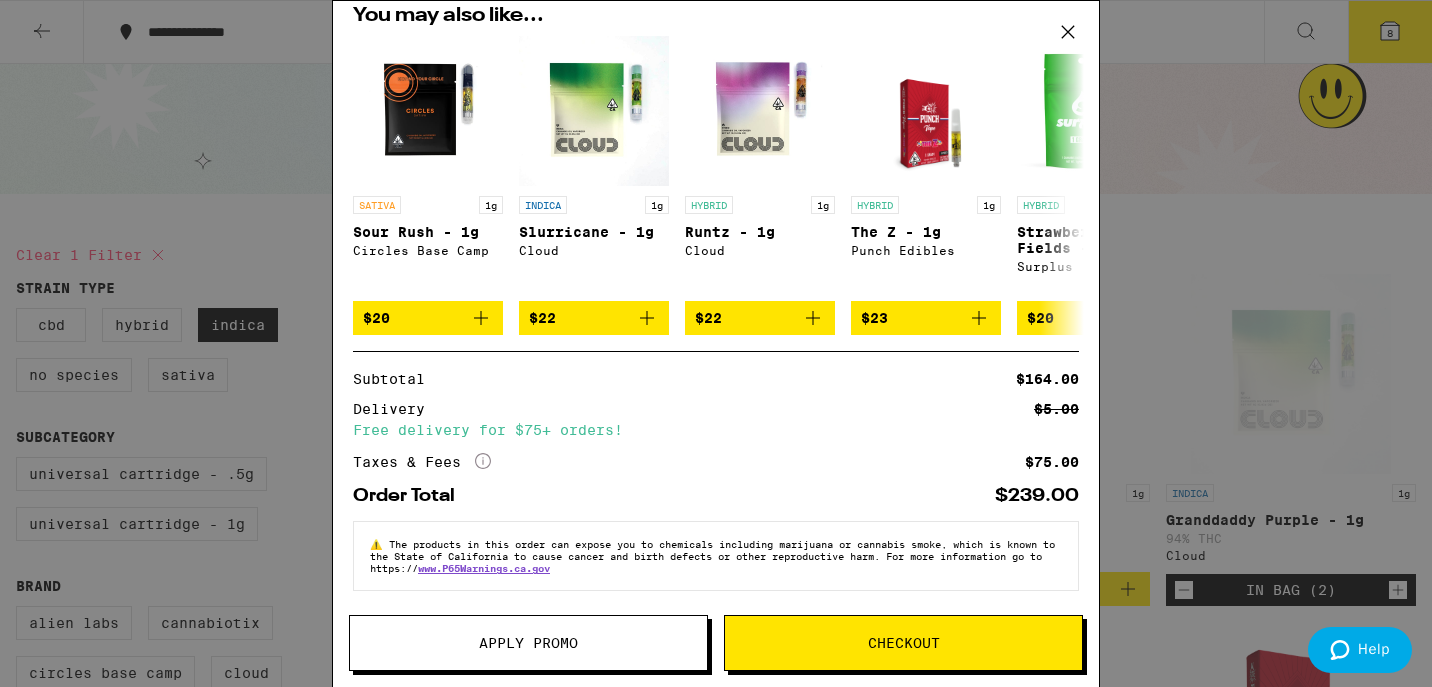 scroll, scrollTop: 523, scrollLeft: 0, axis: vertical 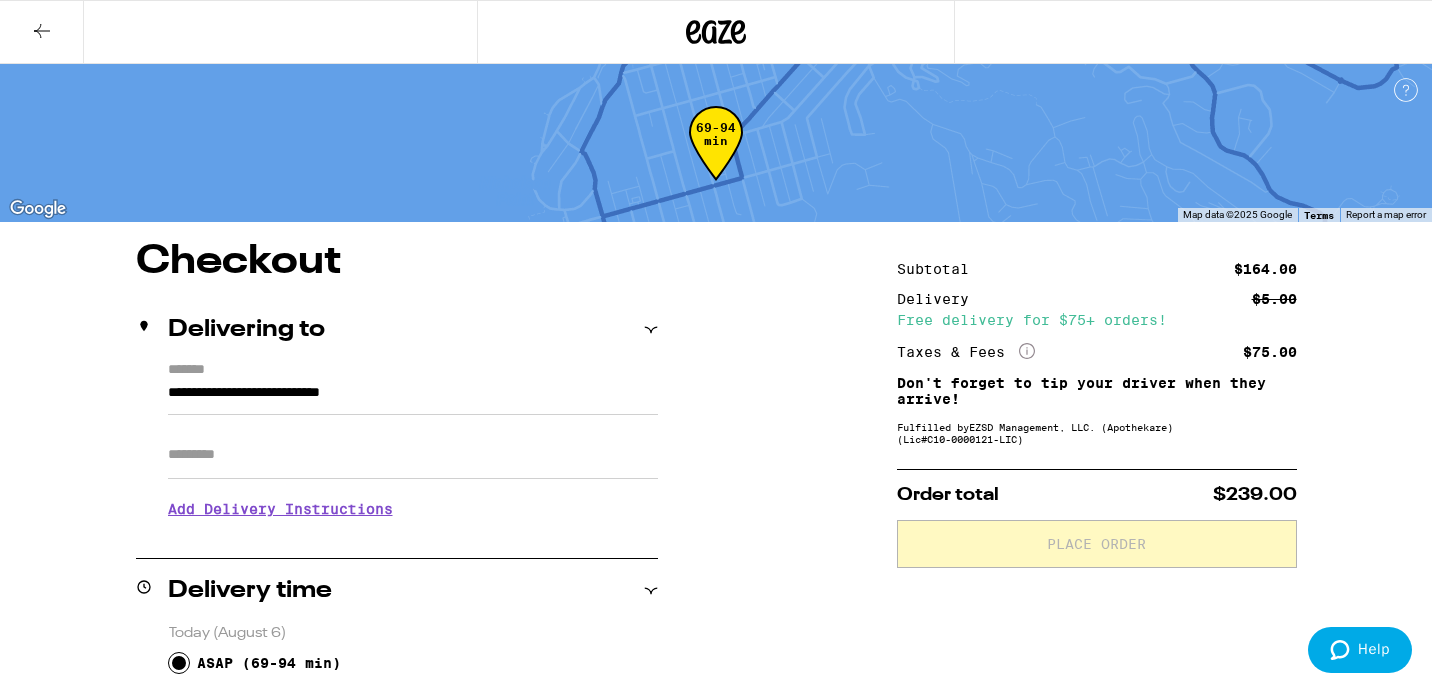 click on "**********" at bounding box center [413, 398] 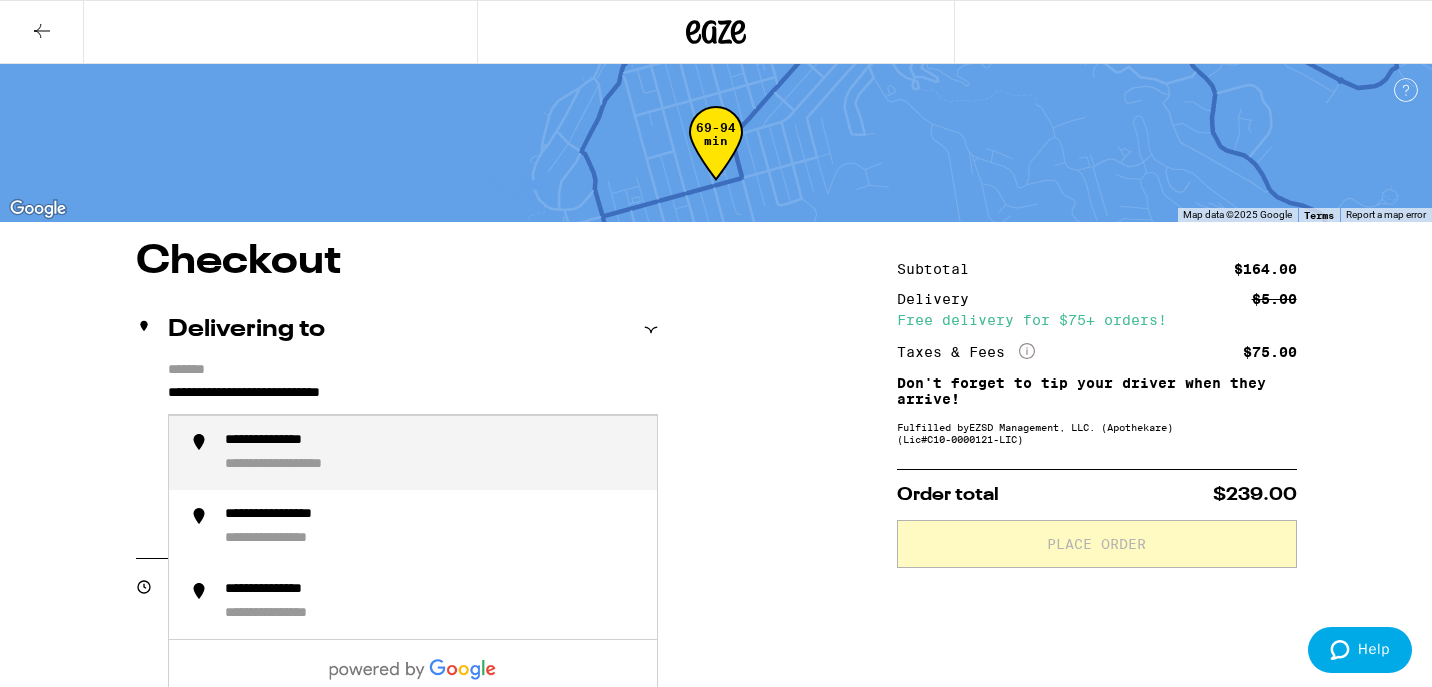 paste on "**********" 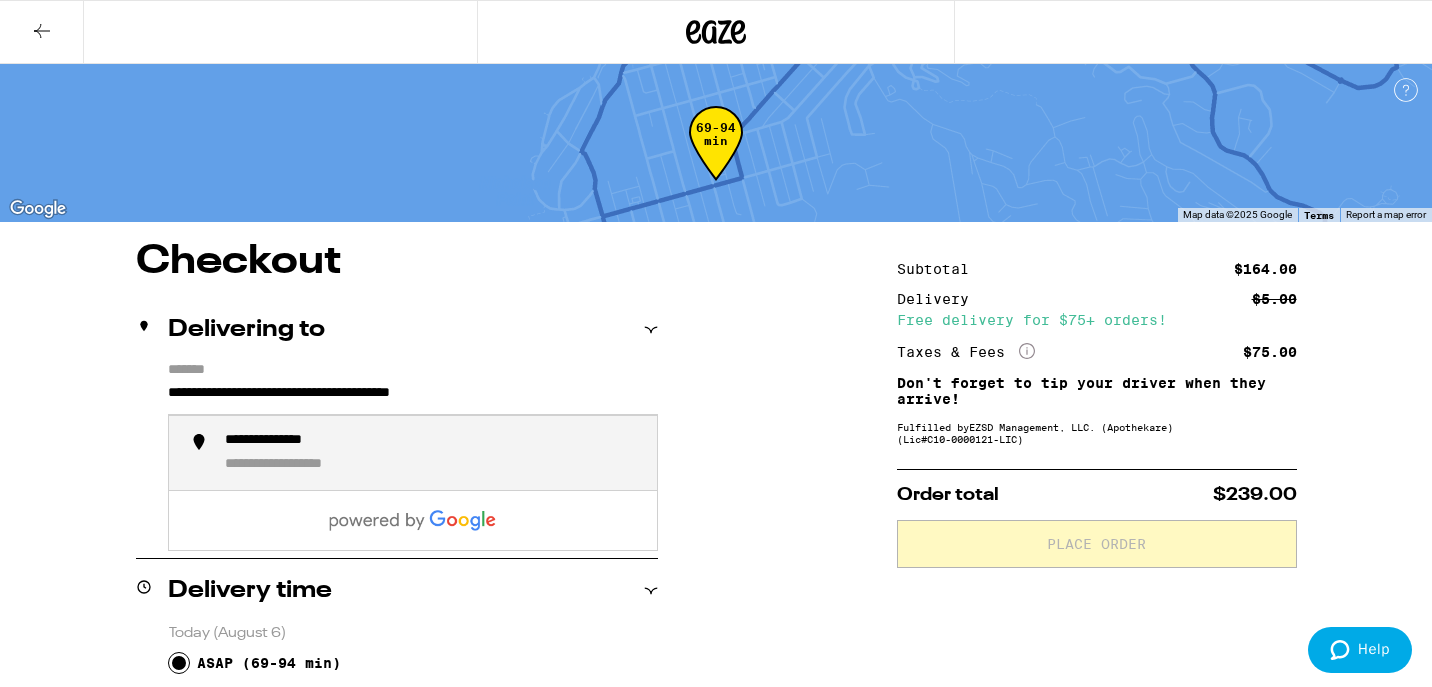 click on "**********" at bounding box center [293, 441] 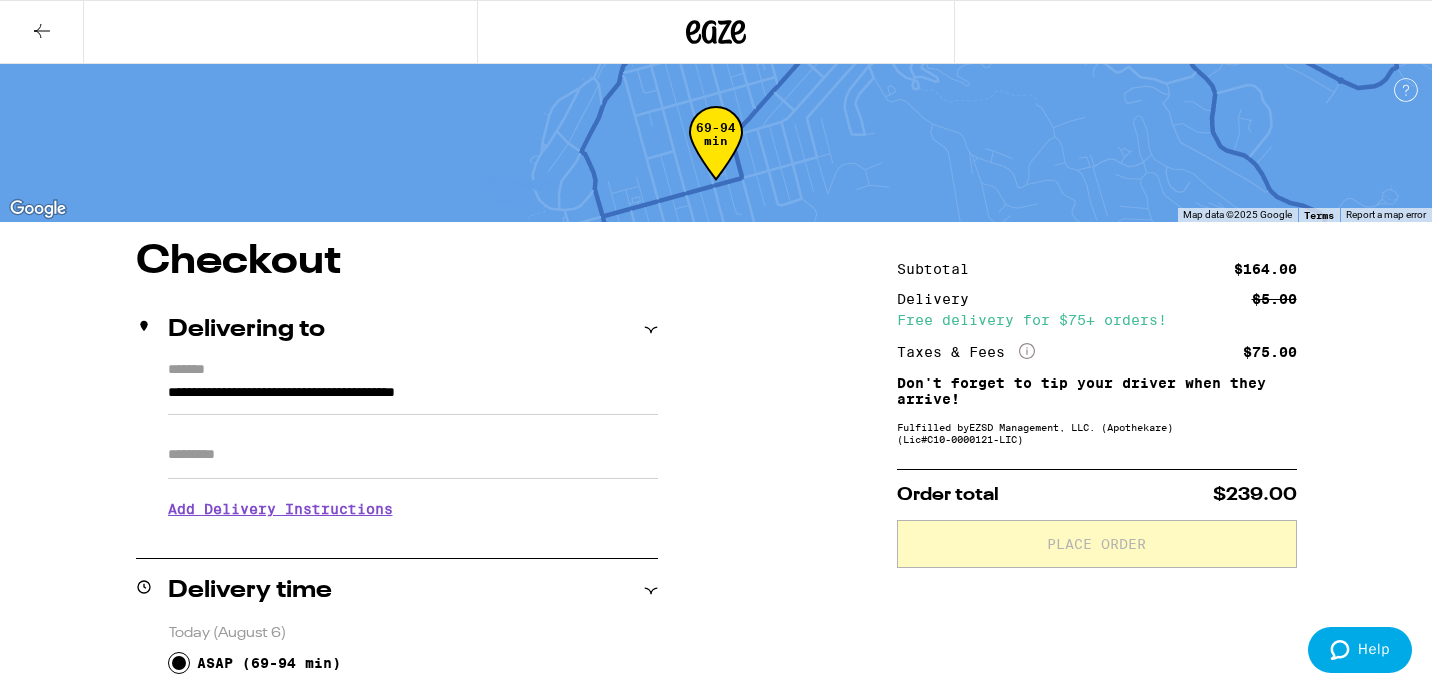type on "**********" 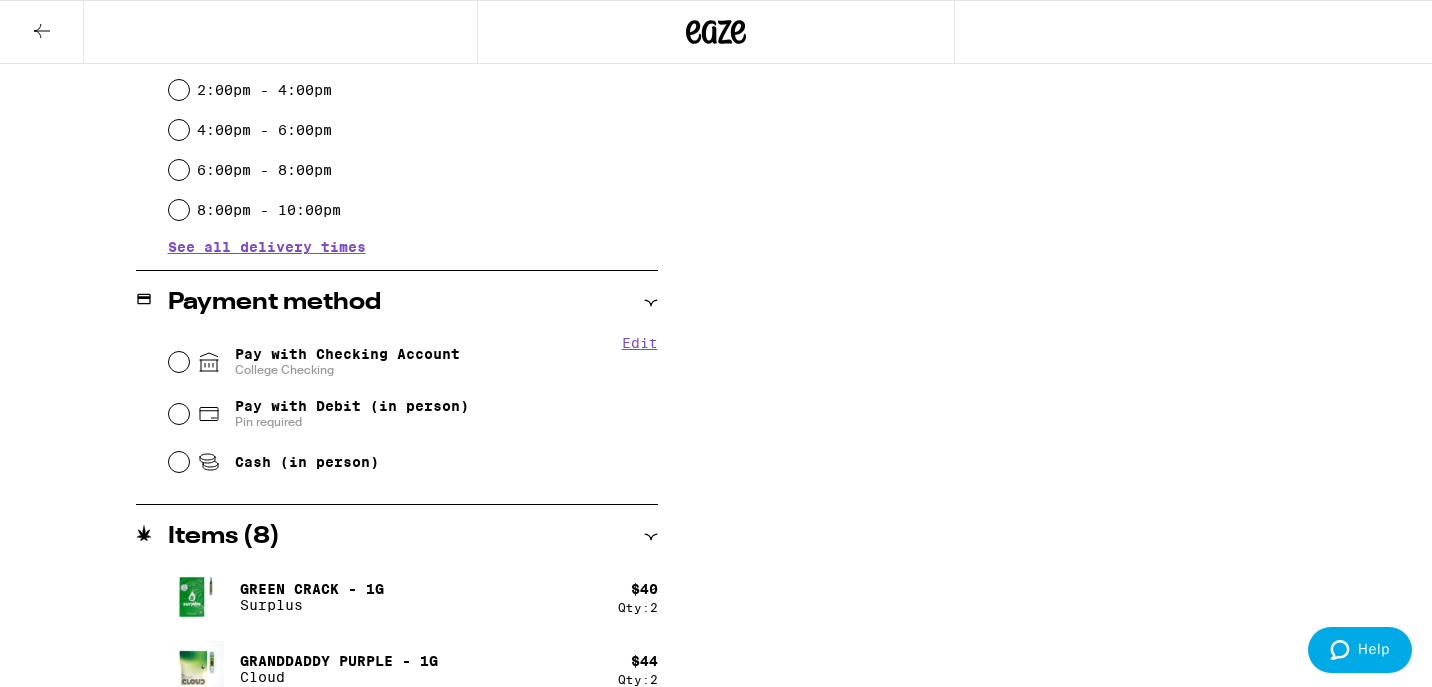 scroll, scrollTop: 643, scrollLeft: 0, axis: vertical 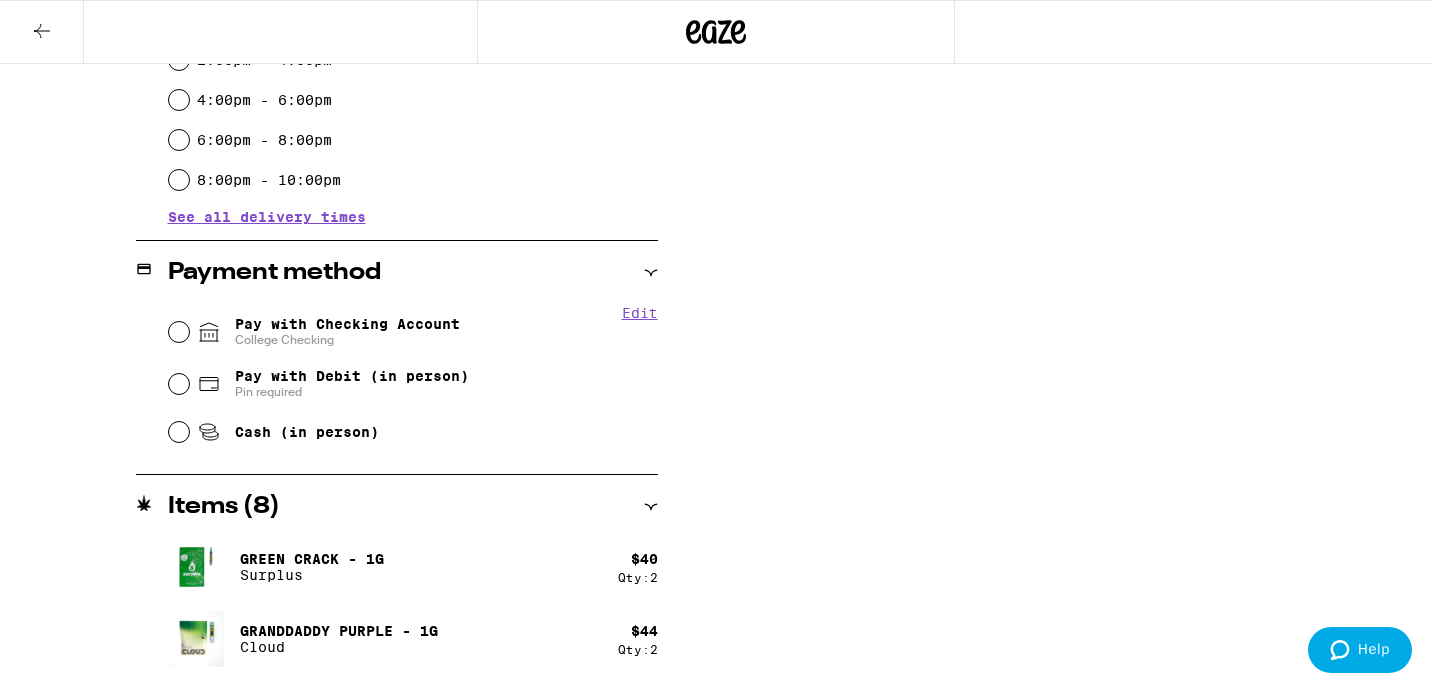 click 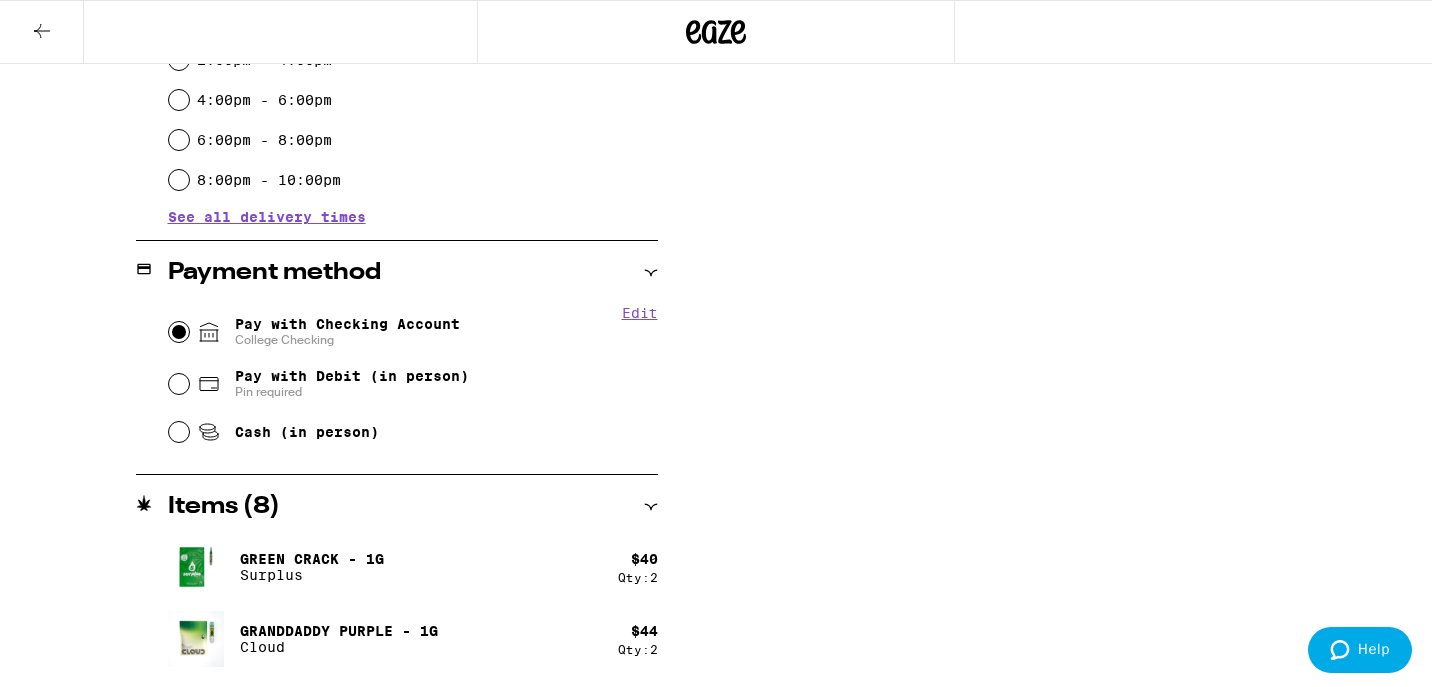 click on "Pay with Checking Account College Checking" at bounding box center [179, 332] 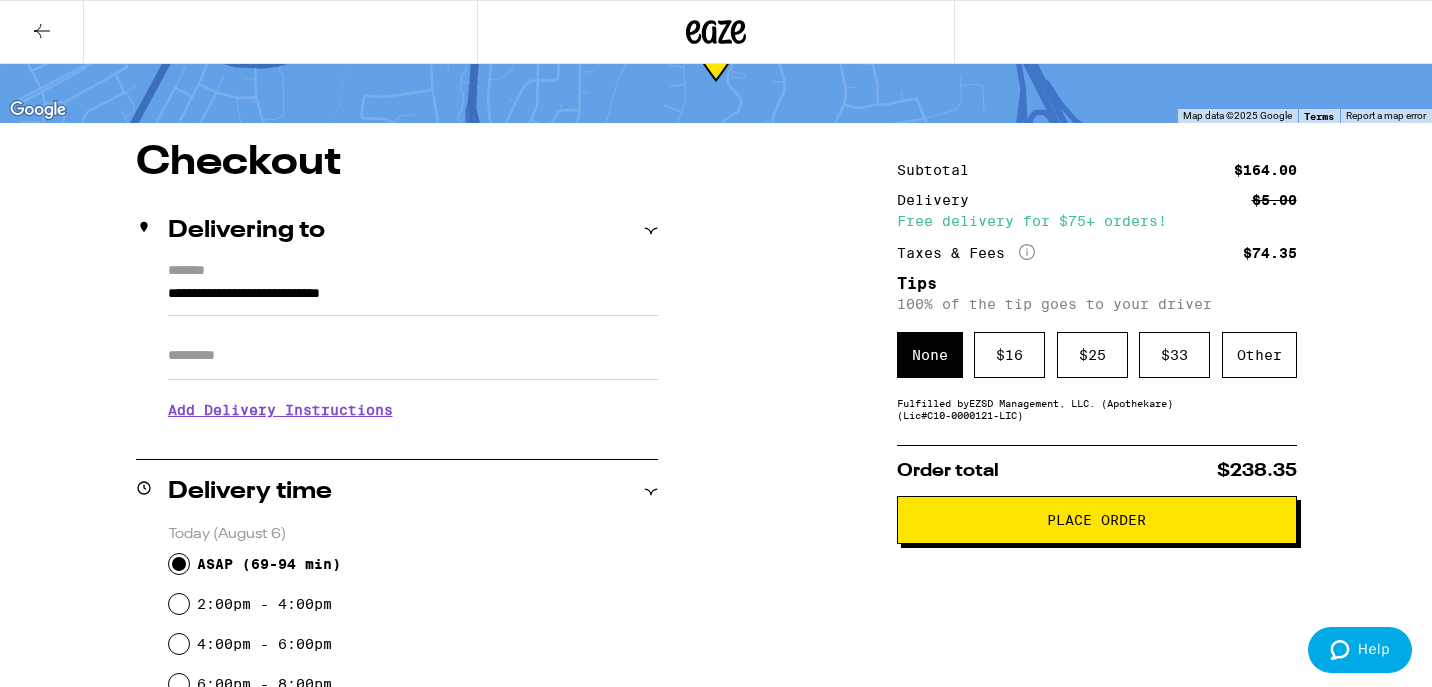 scroll, scrollTop: 0, scrollLeft: 0, axis: both 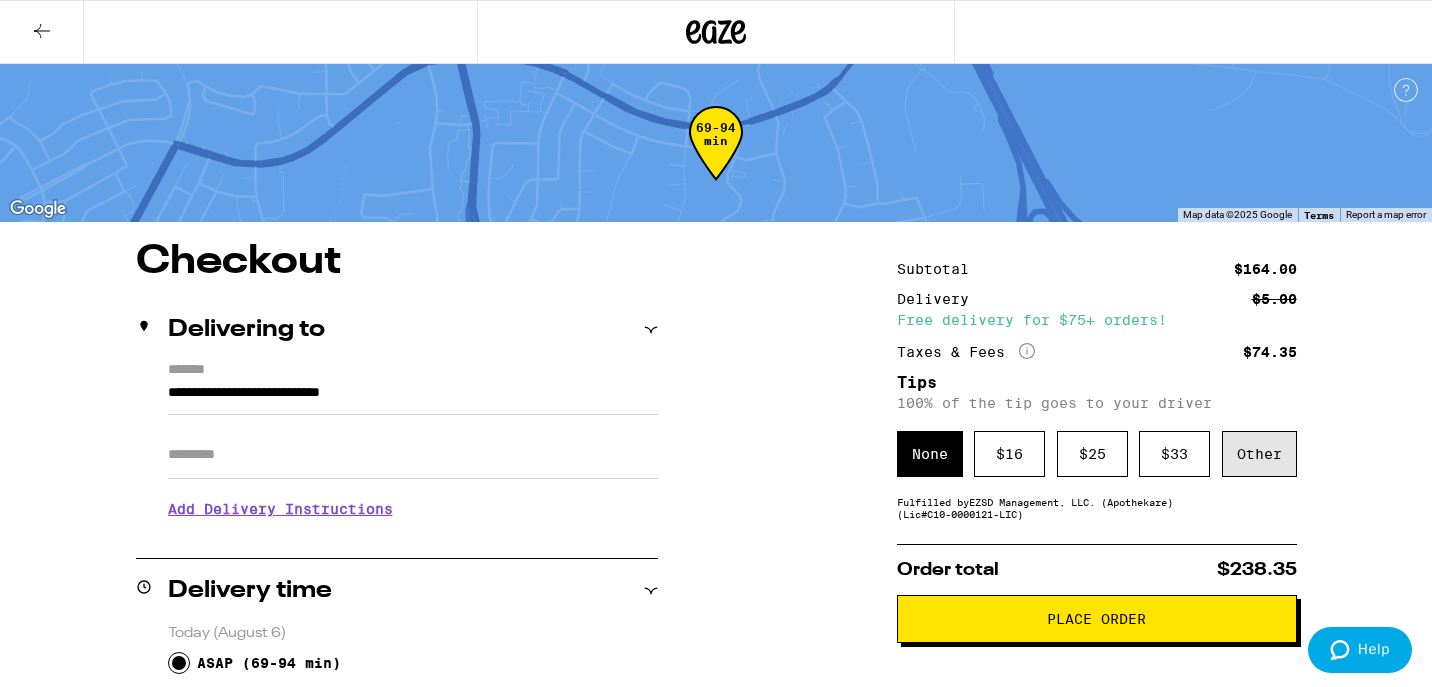 click on "Other" at bounding box center (1259, 454) 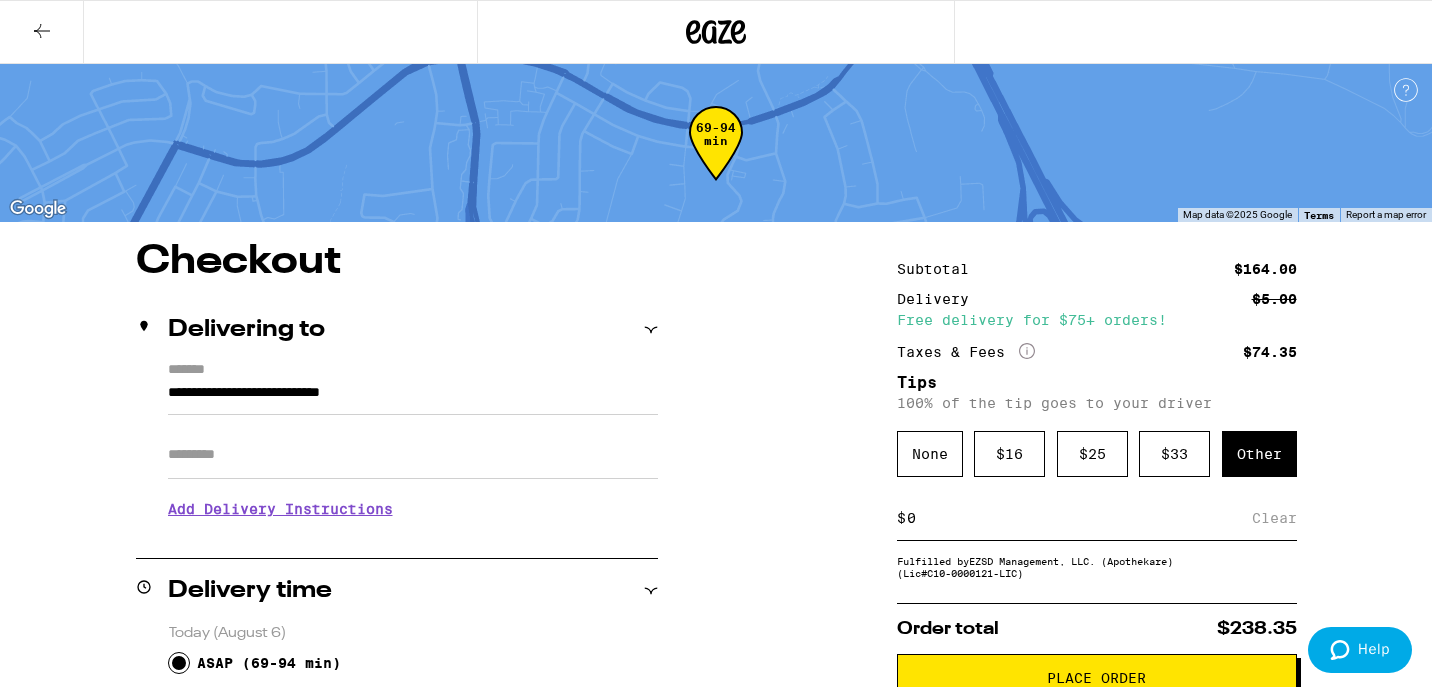 click at bounding box center [1079, 518] 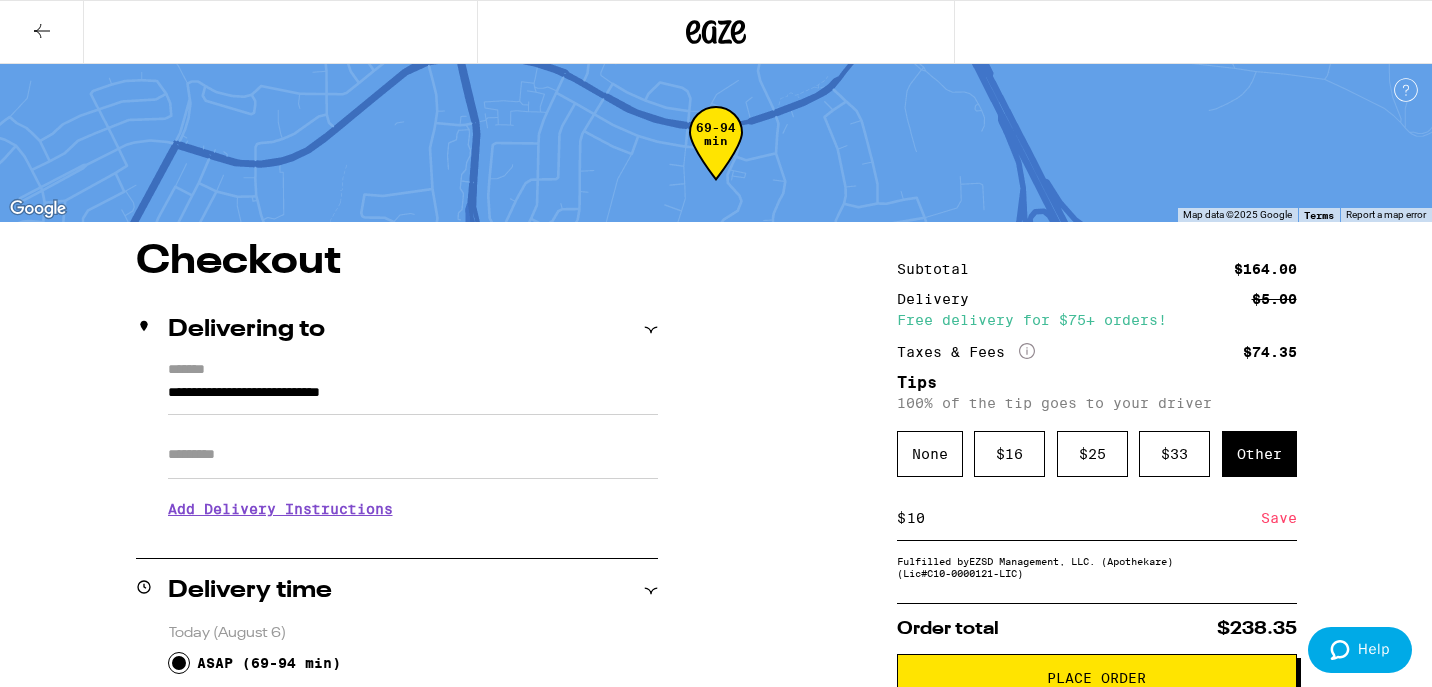 type on "10" 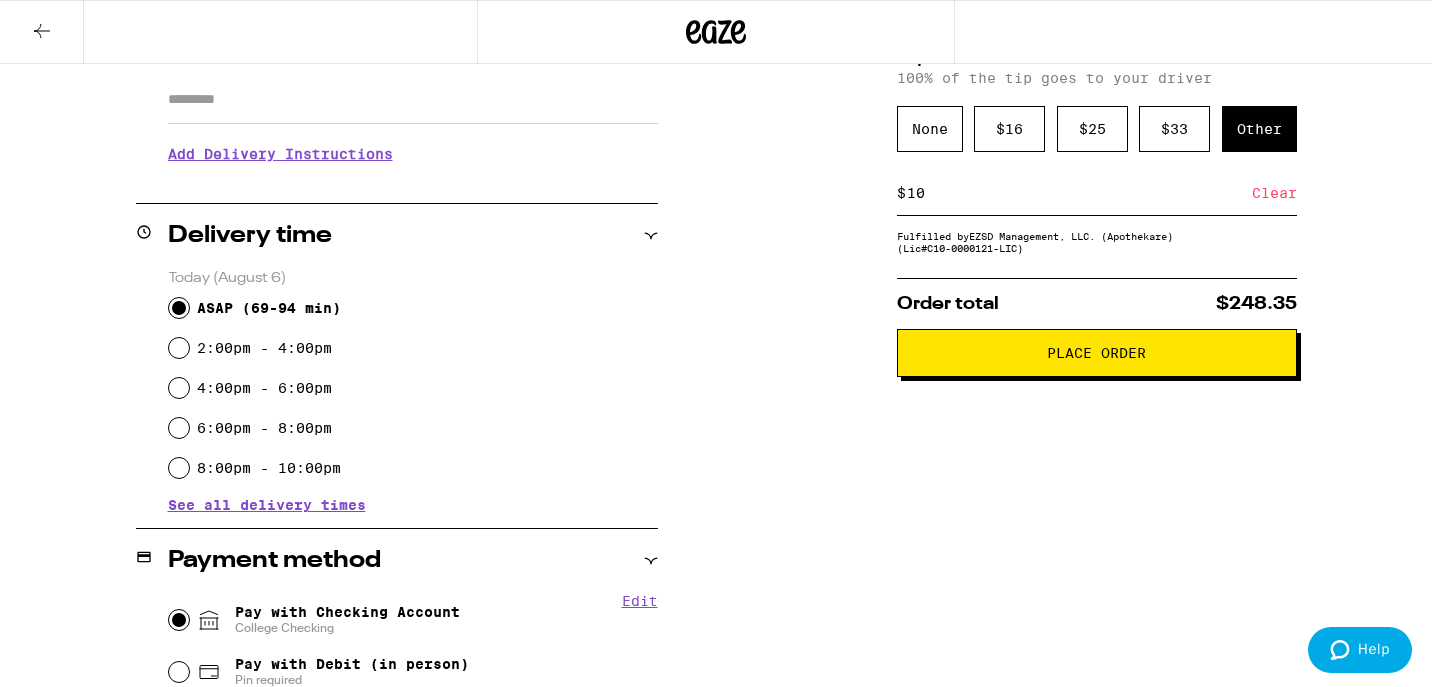 scroll, scrollTop: 352, scrollLeft: 0, axis: vertical 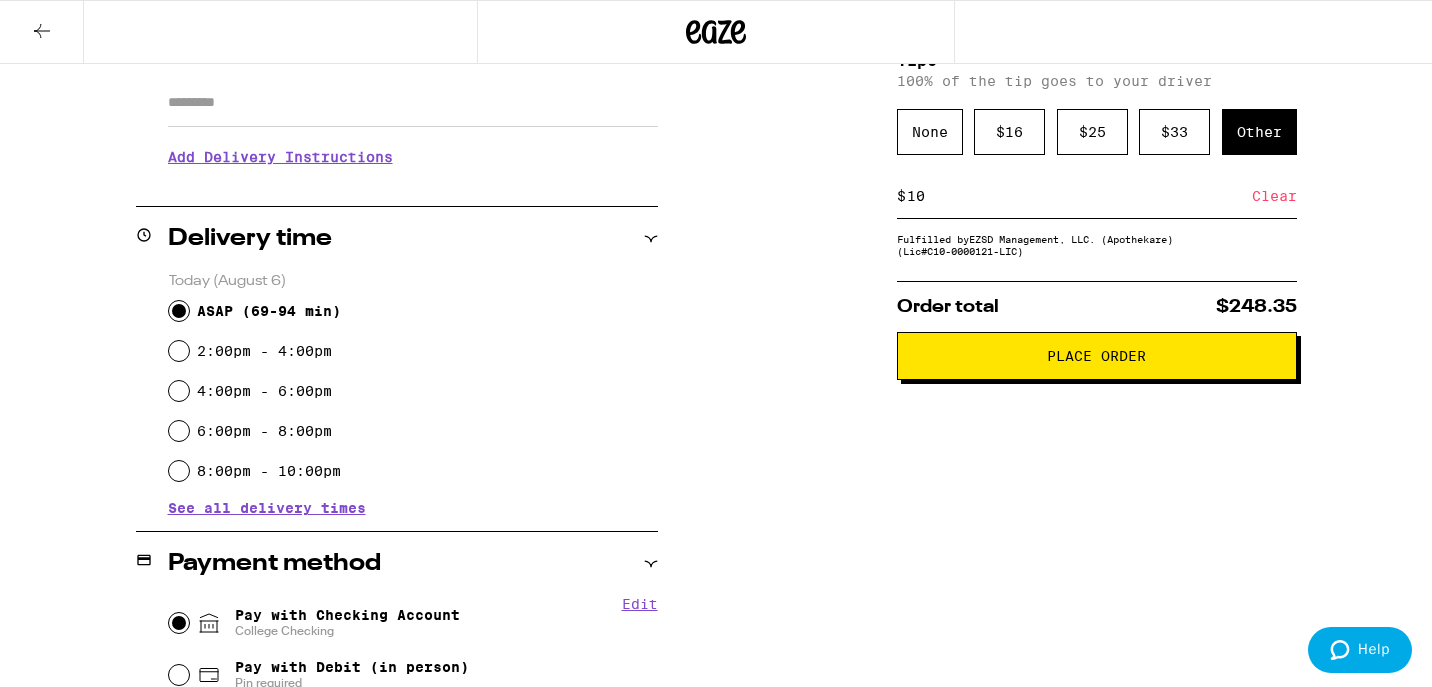 click on "Place Order" at bounding box center (1097, 356) 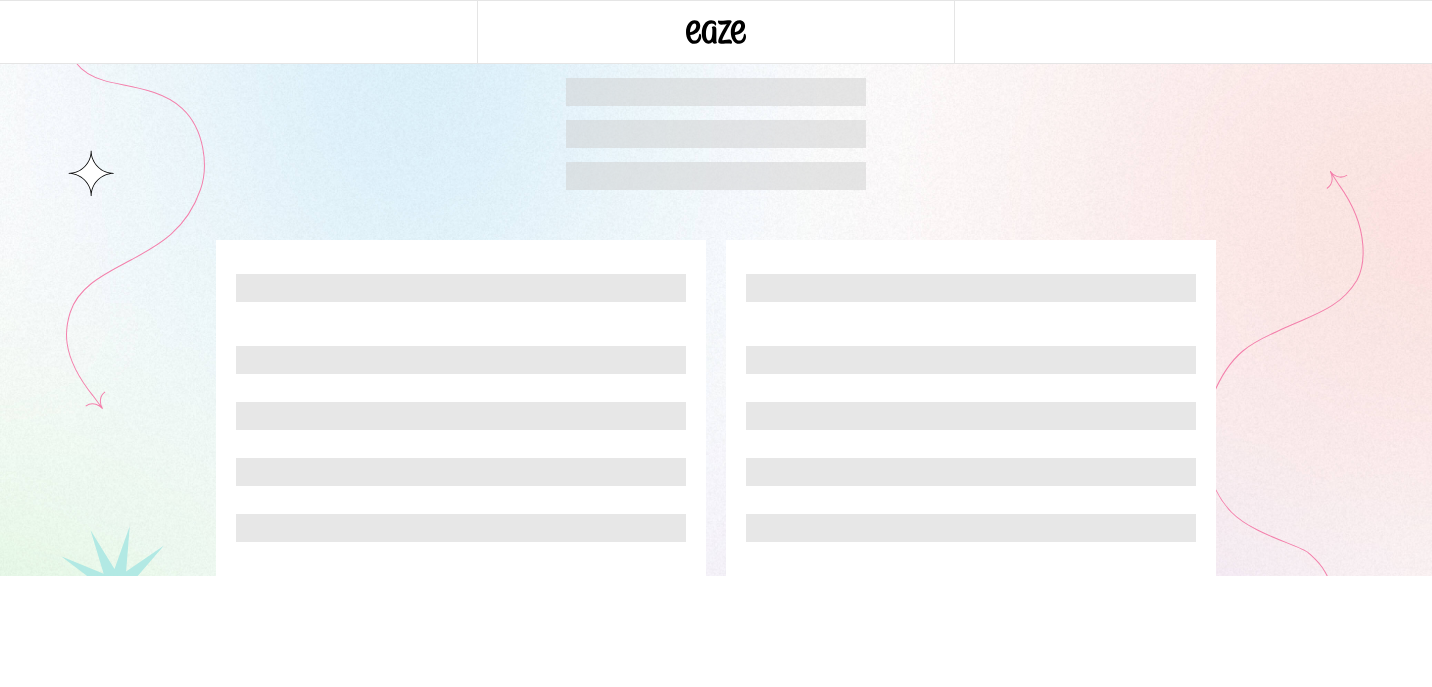 scroll, scrollTop: 0, scrollLeft: 0, axis: both 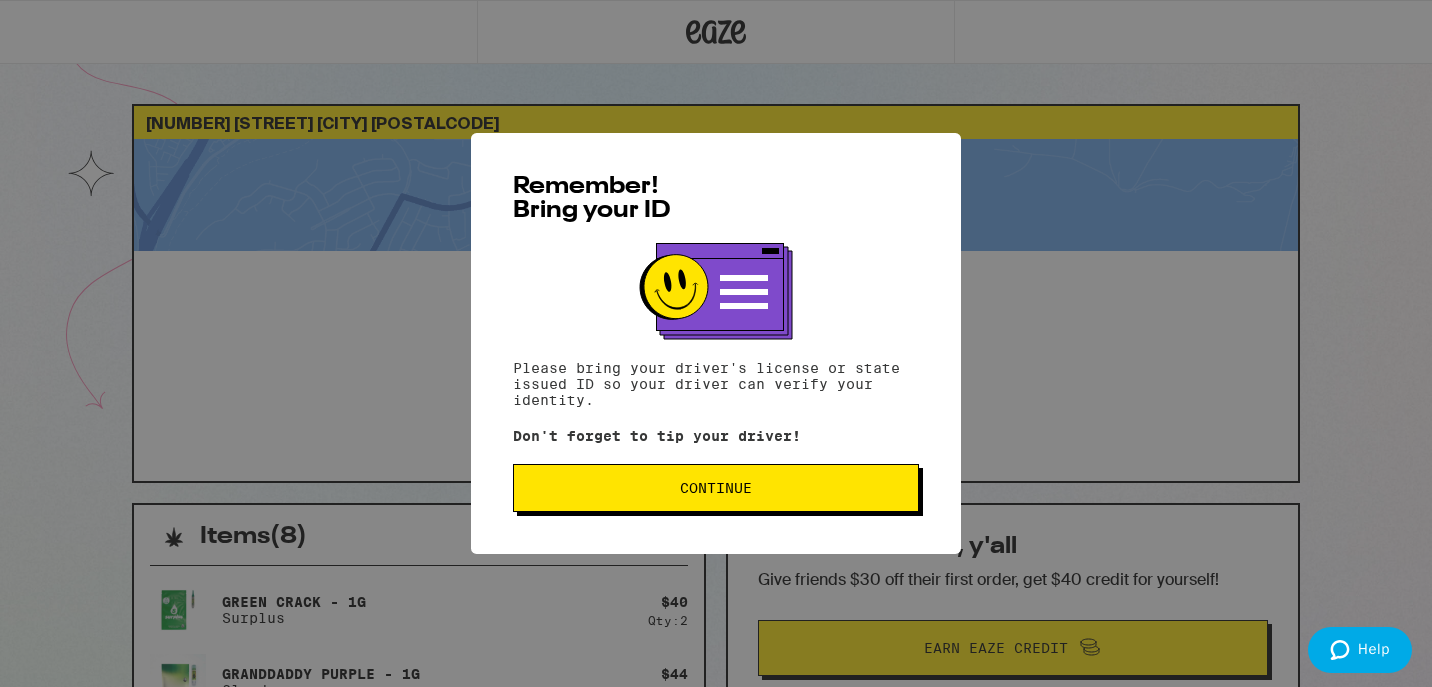 click on "Continue" at bounding box center [716, 488] 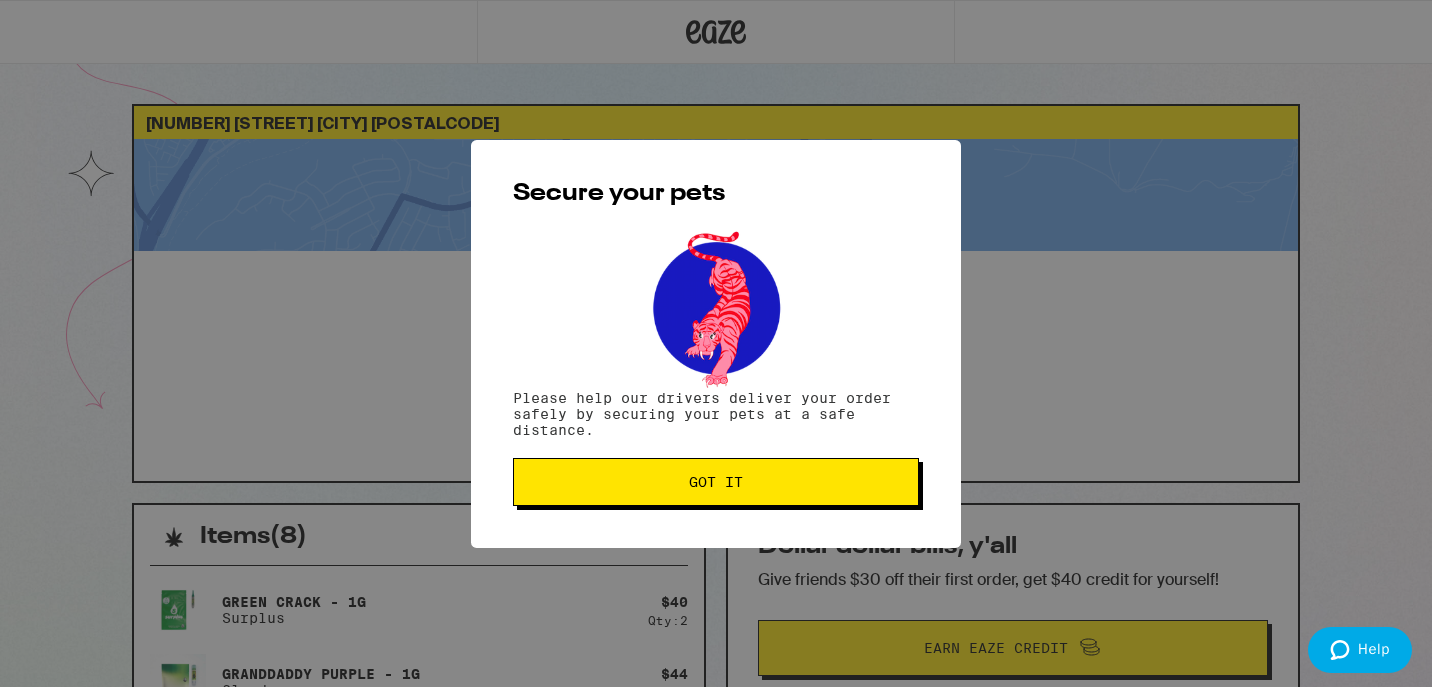 click on "Got it" at bounding box center [716, 482] 